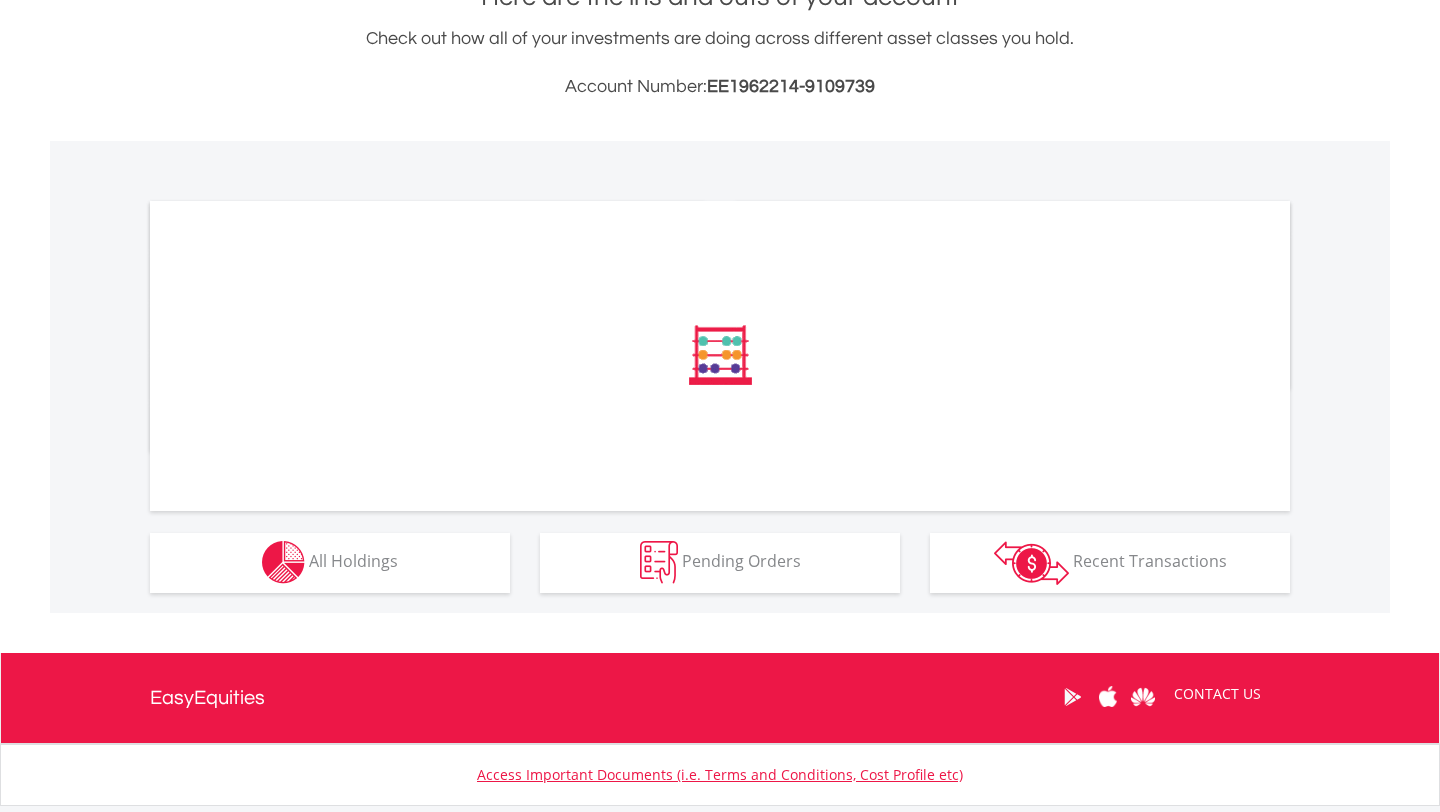 scroll, scrollTop: 607, scrollLeft: 0, axis: vertical 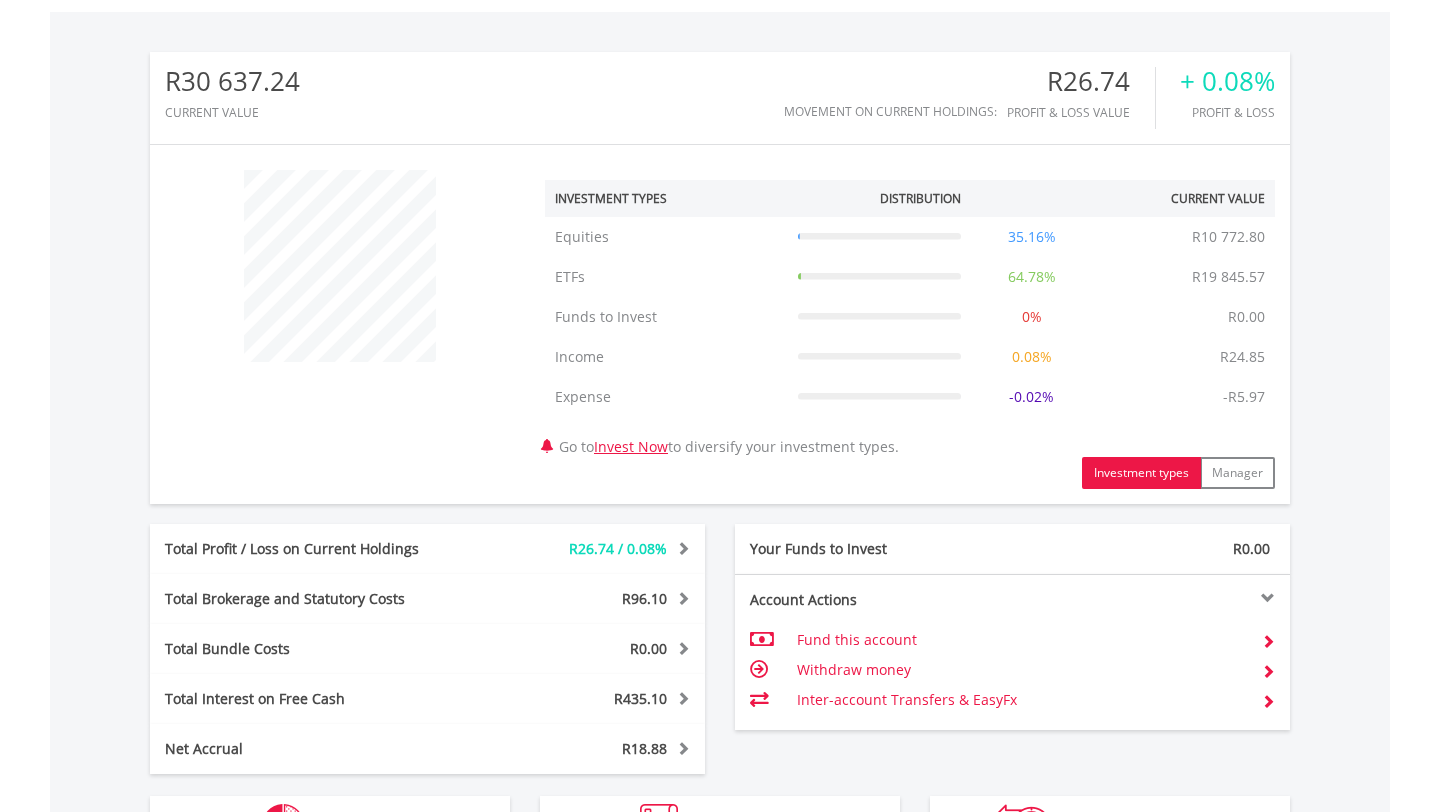 click on "﻿
Investment Types
Distribution
Current Value
Show All
Equities
Equities
R10 772.80
35.16%
R10 772.80
ETFs
ETFs
R19 845.57
64.78%
R19 845.57
Funds to Invest" at bounding box center (720, 324) 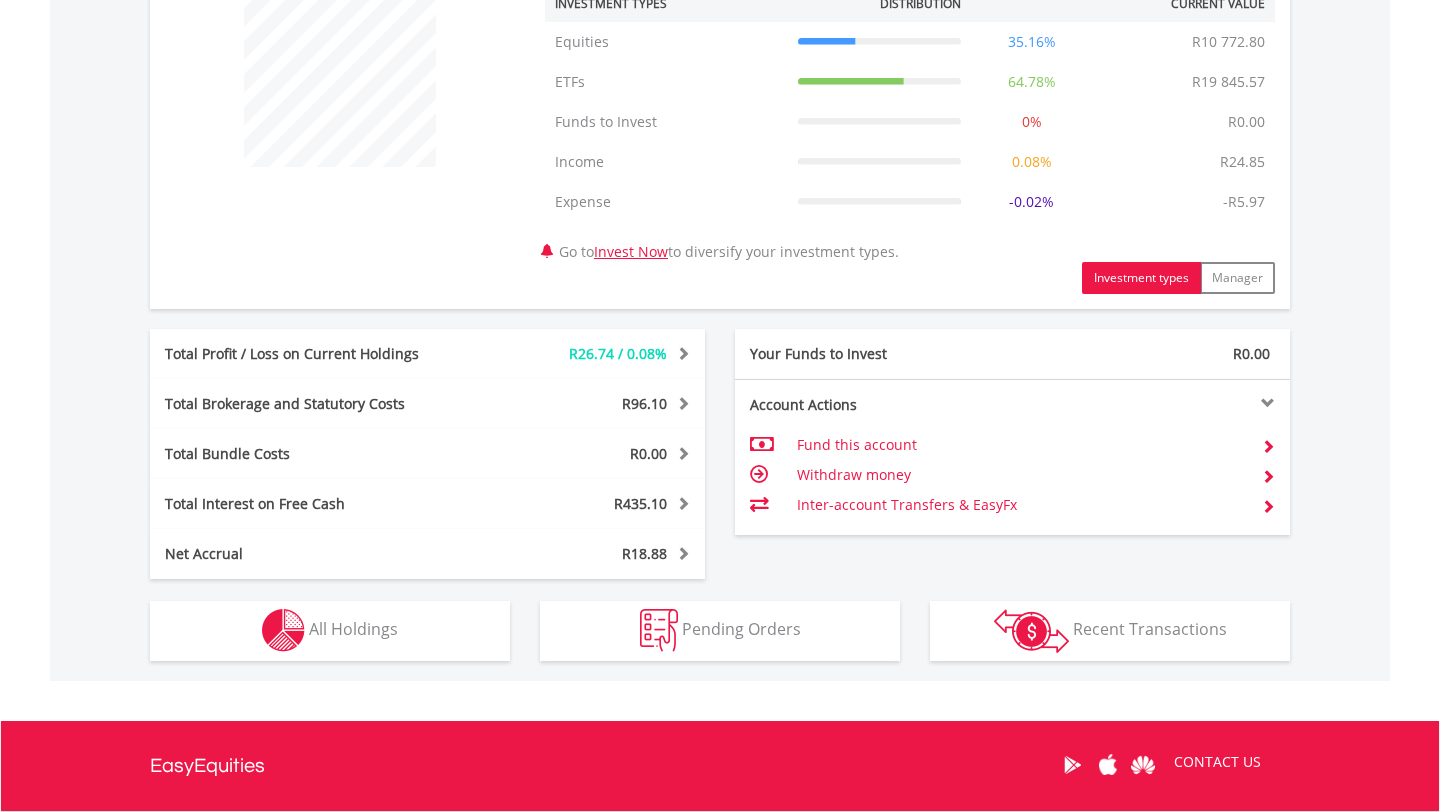 scroll, scrollTop: 963, scrollLeft: 0, axis: vertical 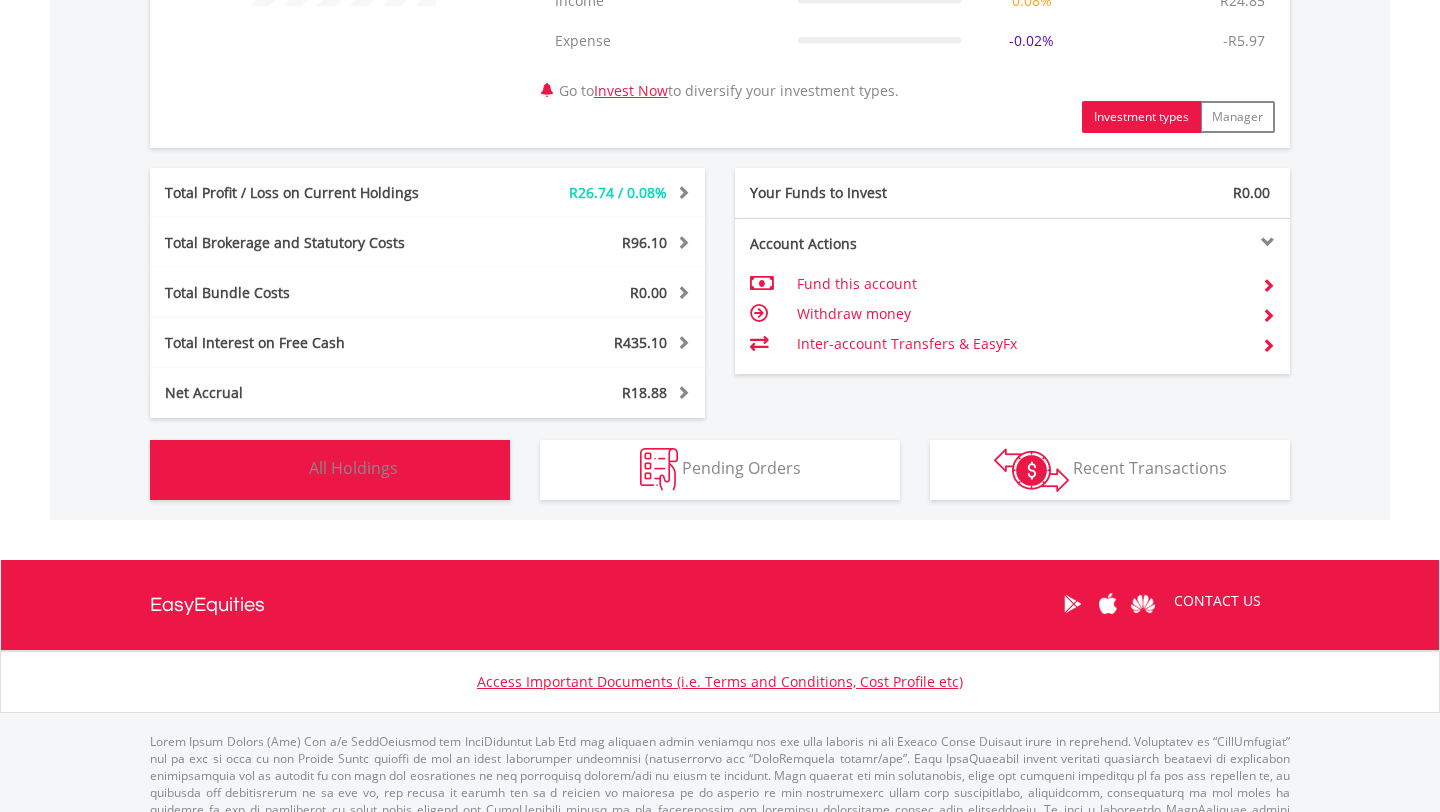 click on "Holdings
All Holdings" at bounding box center (330, 470) 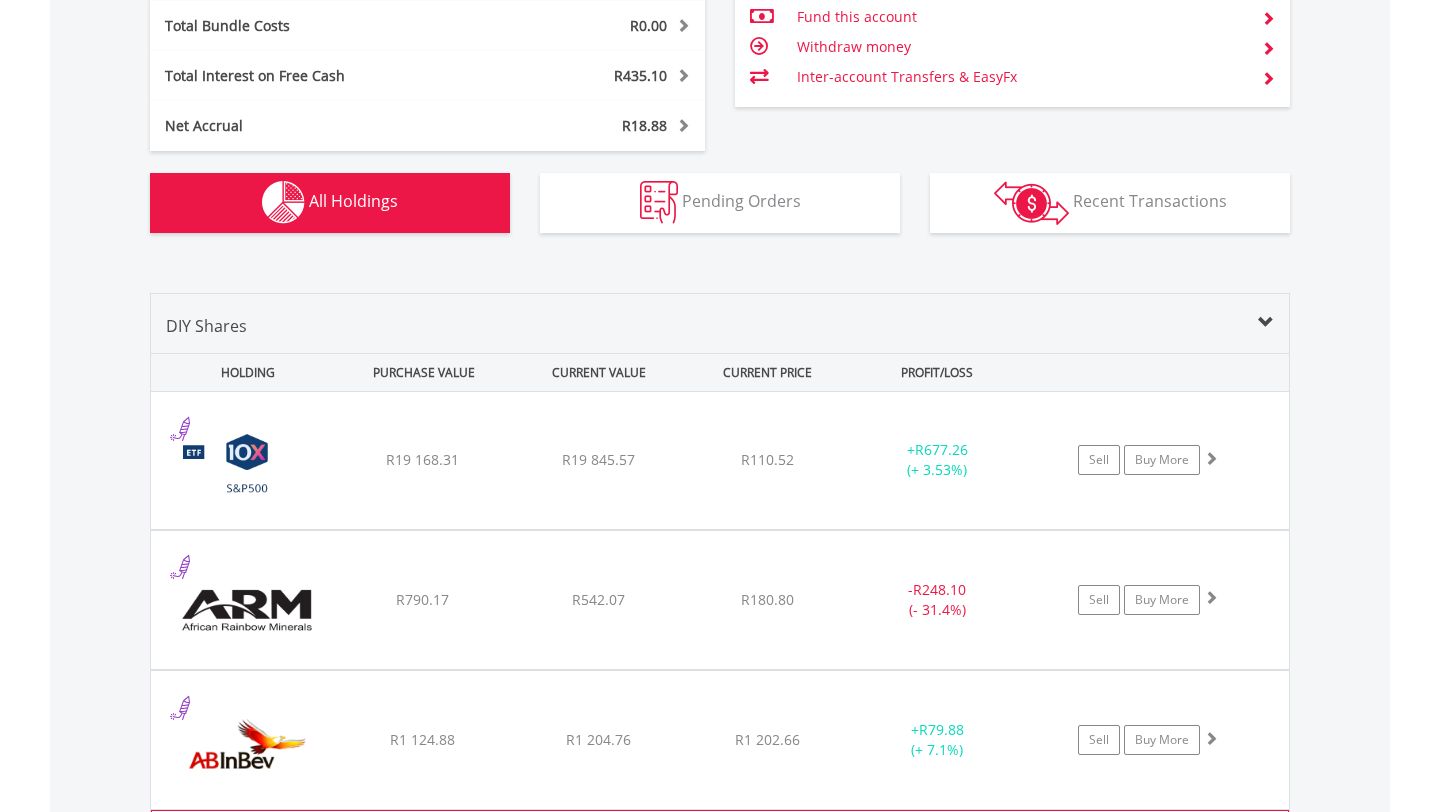 scroll, scrollTop: 1237, scrollLeft: 0, axis: vertical 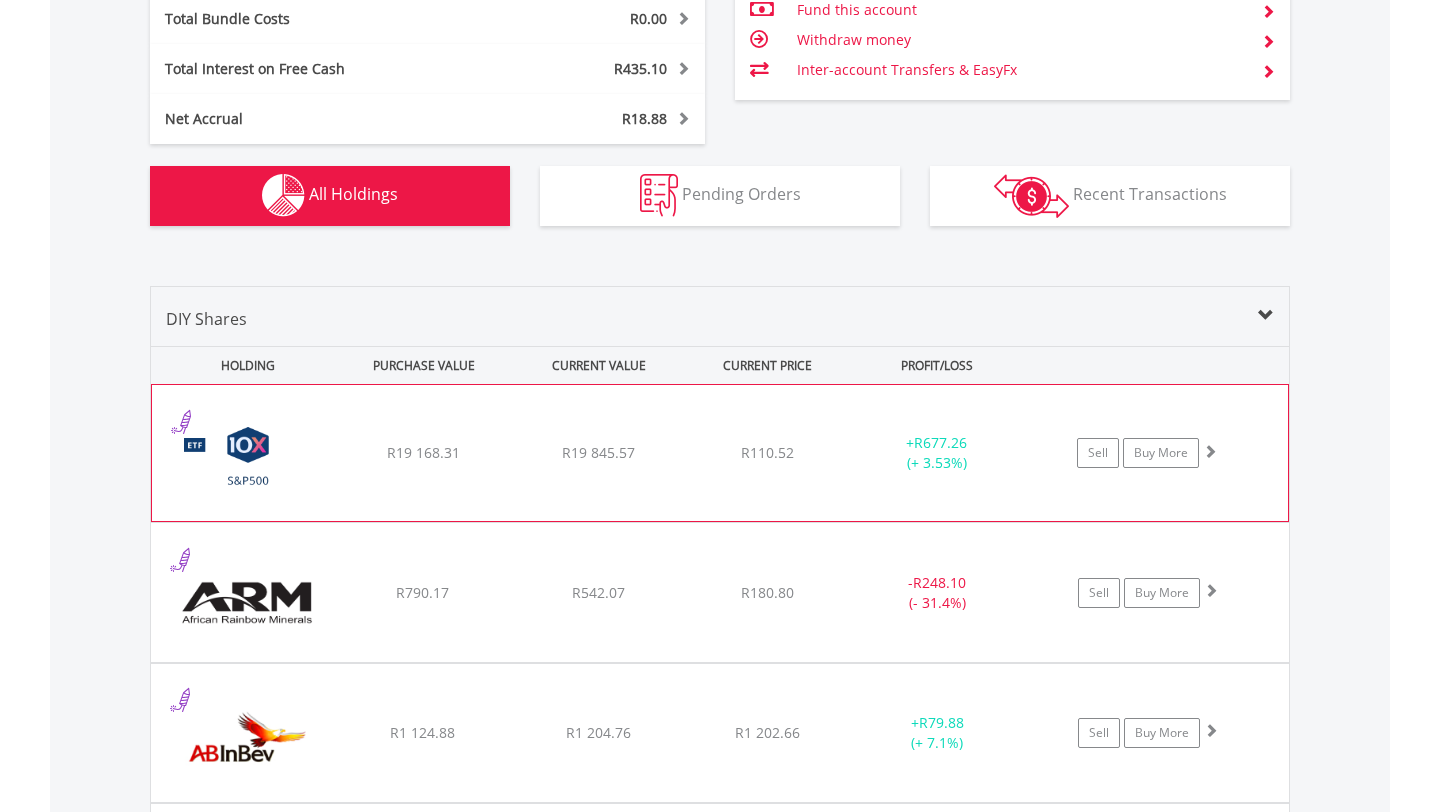click on "﻿
10X S&P 500 Exchange Traded Fund
R19 168.31
R19 845.57
R110.52
+  R677.26 (+ 3.53%)
Sell
Buy More" at bounding box center (720, 453) 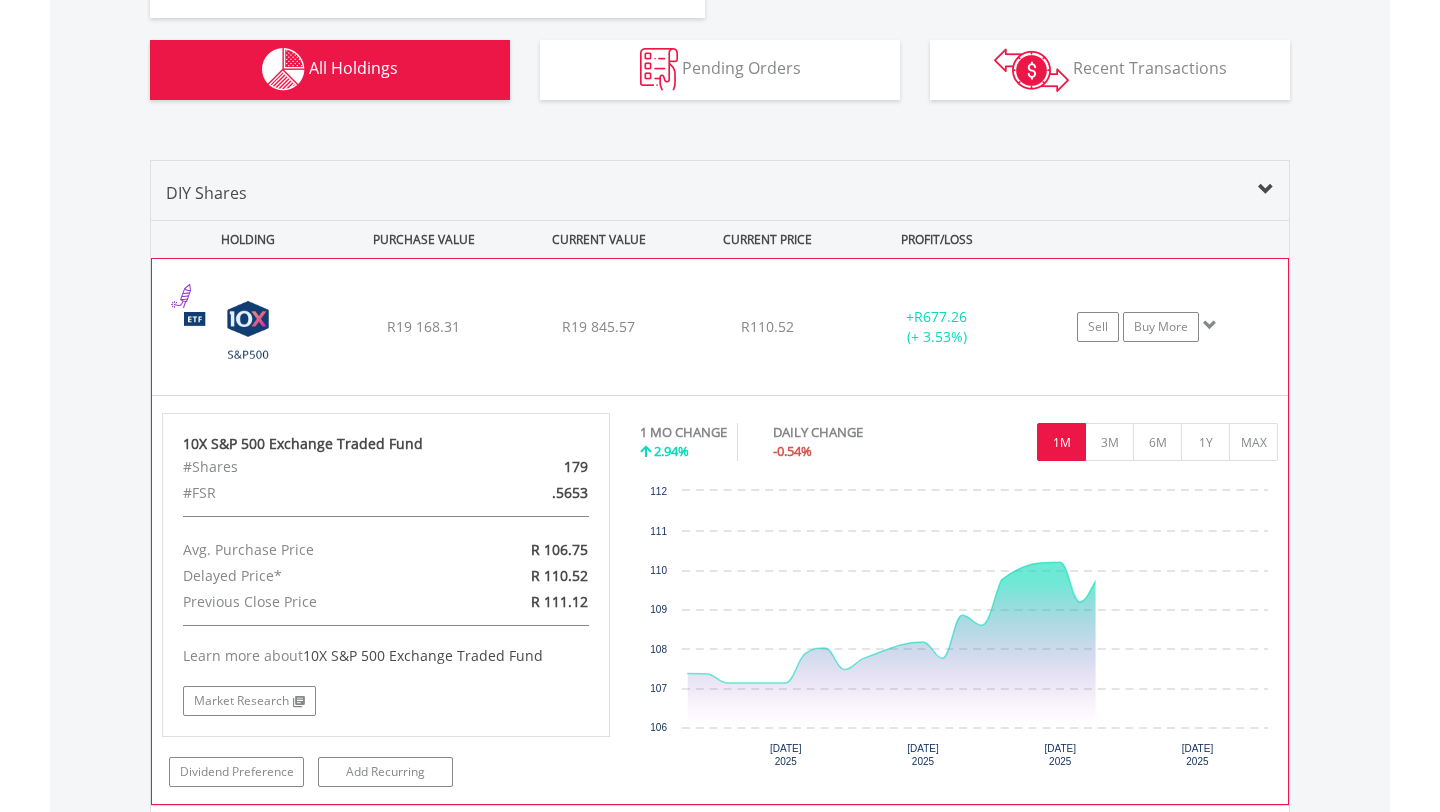 scroll, scrollTop: 1369, scrollLeft: 0, axis: vertical 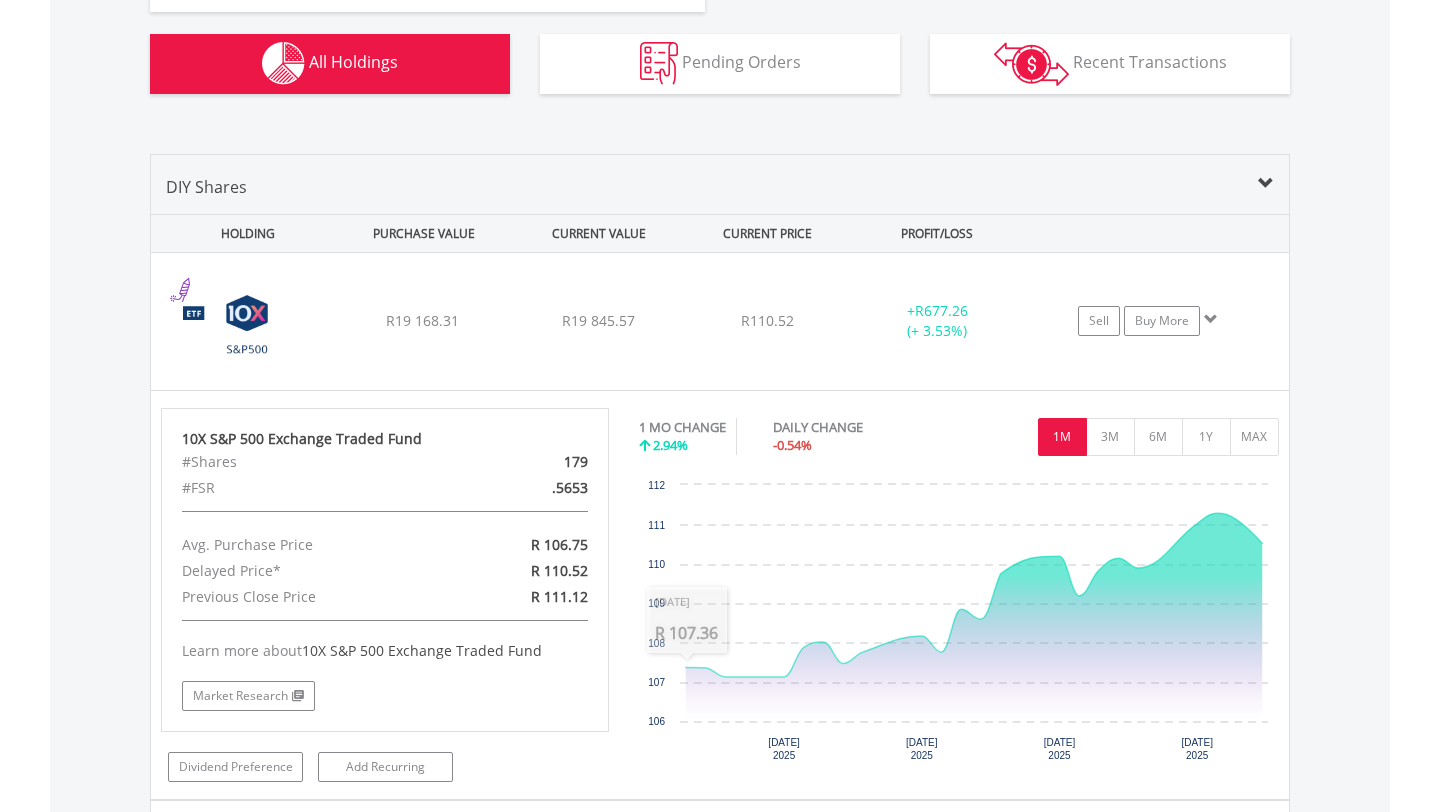 click on "Value View
Share View
DIY Shares
HOLDING
PURCHASE VALUE
CURRENT VALUE
CURRENT PRICE
PROFIT/LOSS
﻿
10X S&P 500 Exchange Traded Fund
R19 168.31
R19 845.57
R110.52
+  R677.26 (+ 3.53%)" at bounding box center [720, 1528] 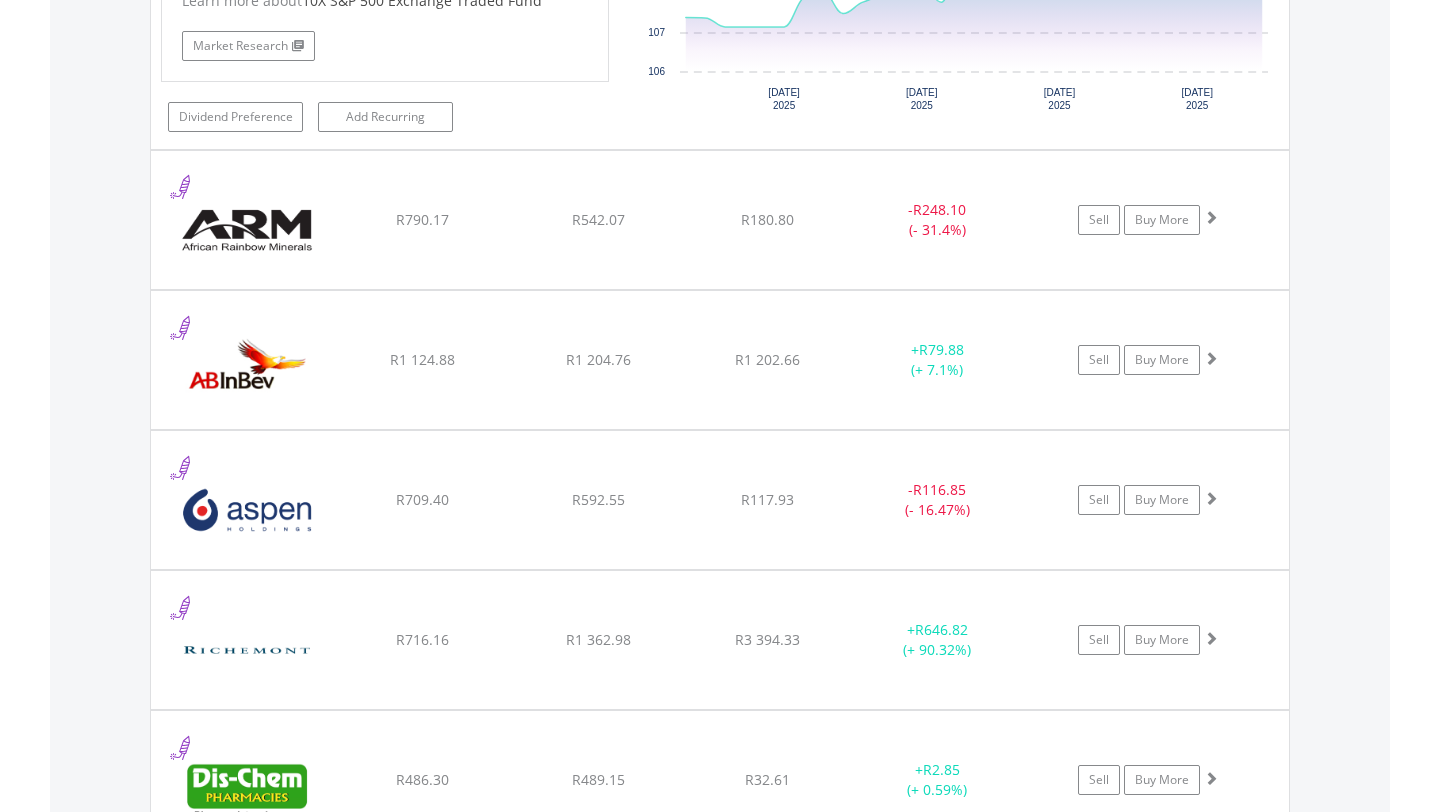 scroll, scrollTop: 2048, scrollLeft: 0, axis: vertical 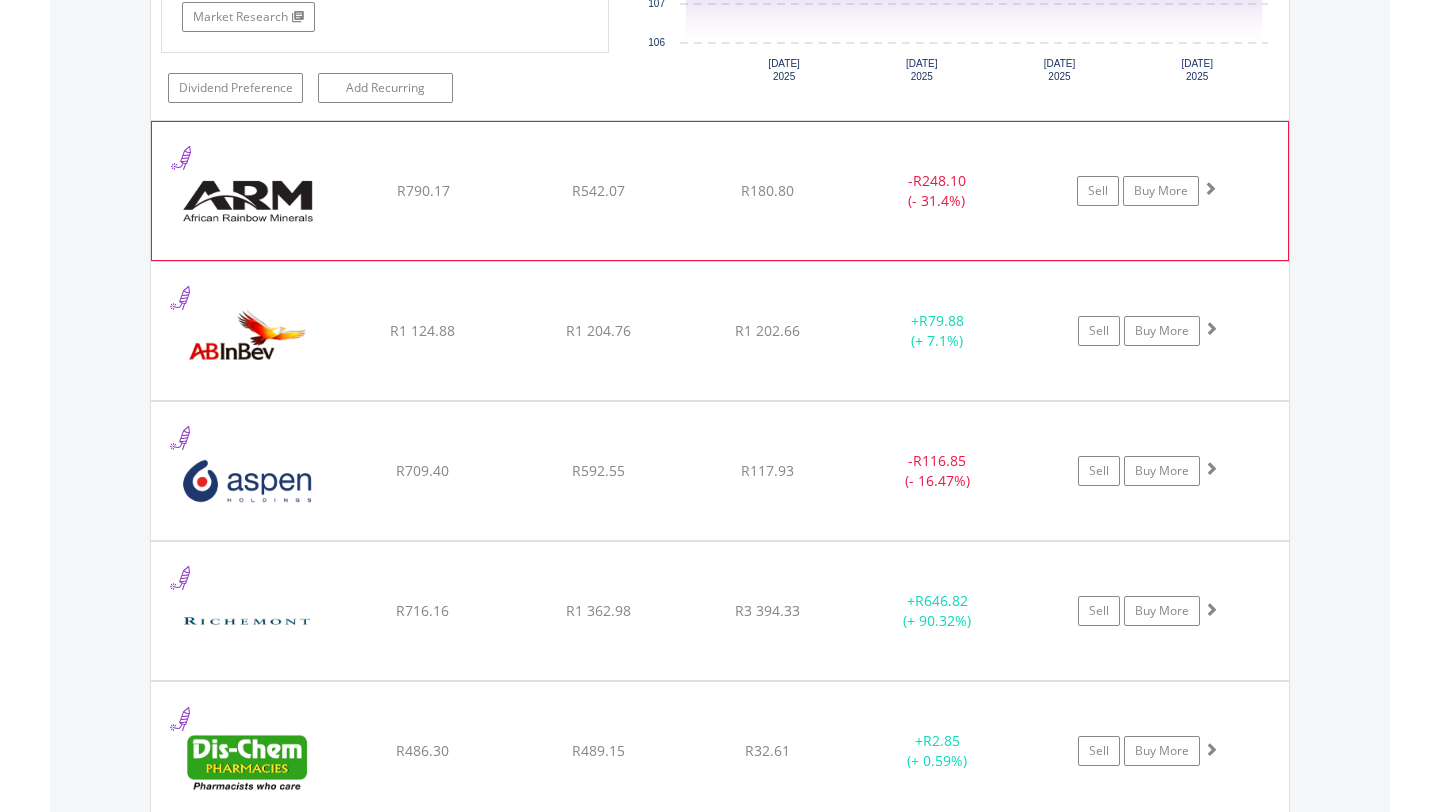click on "﻿
African Rainbow Mineral Limited
R790.17
R542.07
R180.80
-  R248.10 (- 31.4%)
Sell
Buy More" at bounding box center [720, -358] 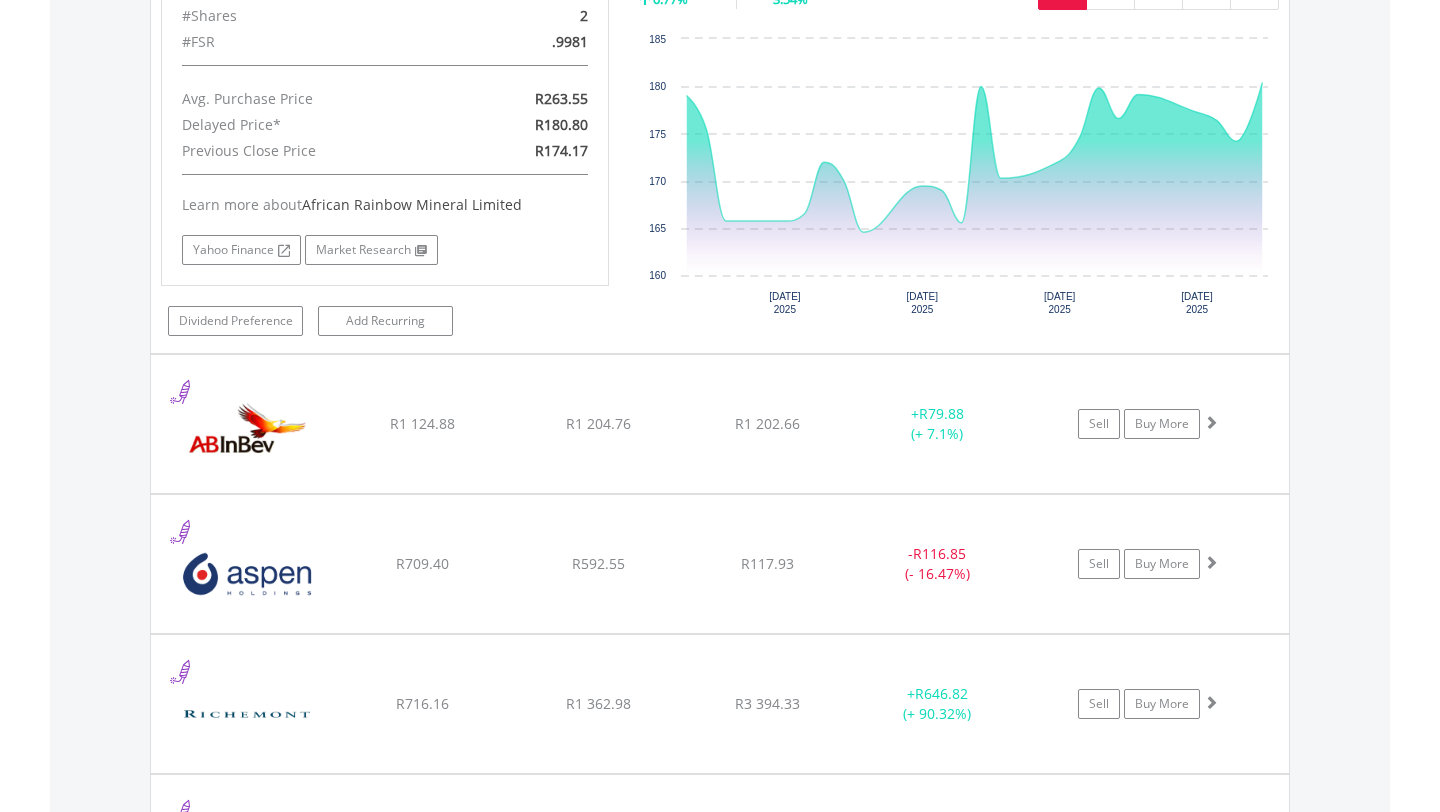 scroll, scrollTop: 2404, scrollLeft: 0, axis: vertical 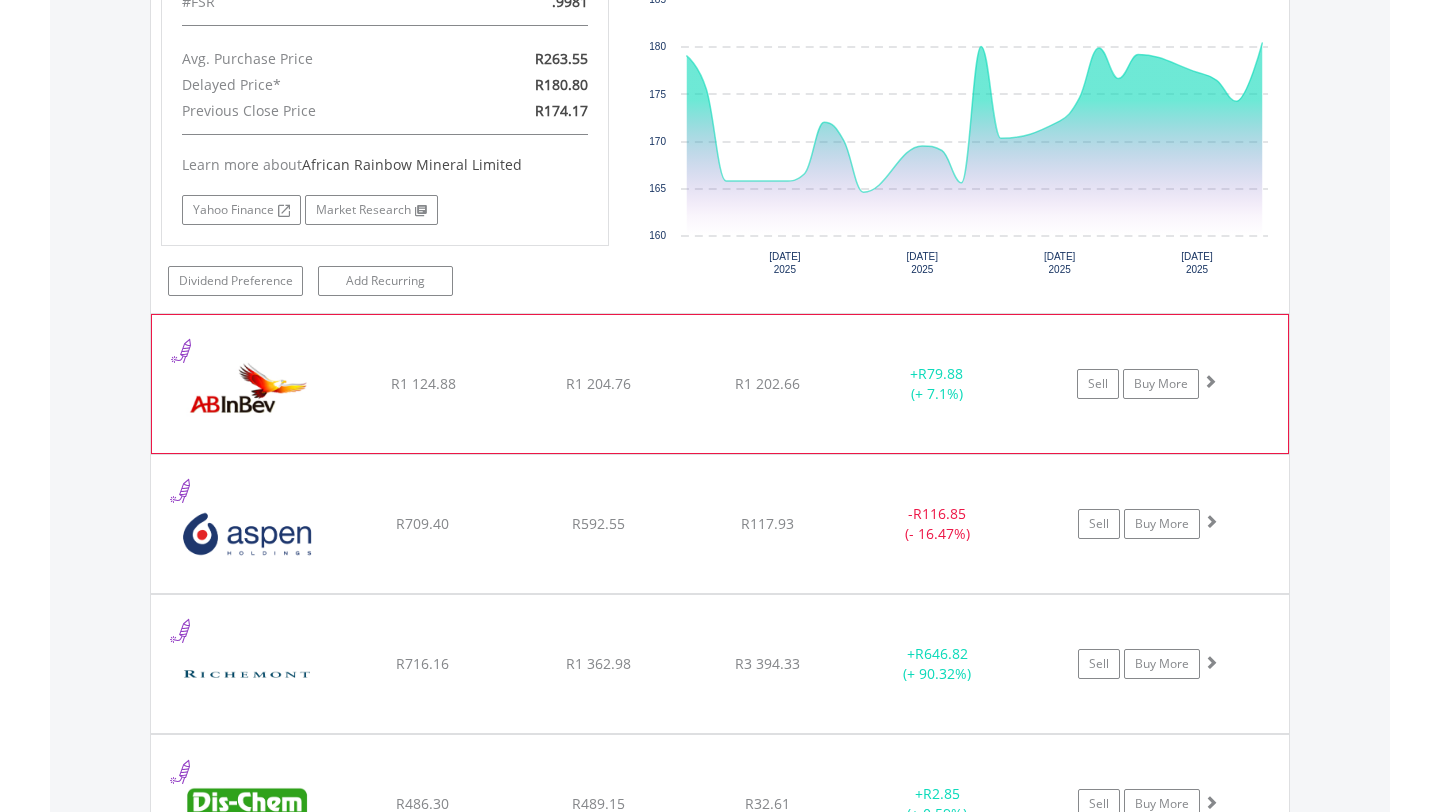click on "﻿
Anheuser-Busch InBev SA NV
R1 124.88
R1 204.76
R1 202.66
+  R79.88 (+ 7.1%)
Sell
Buy More" at bounding box center [720, -714] 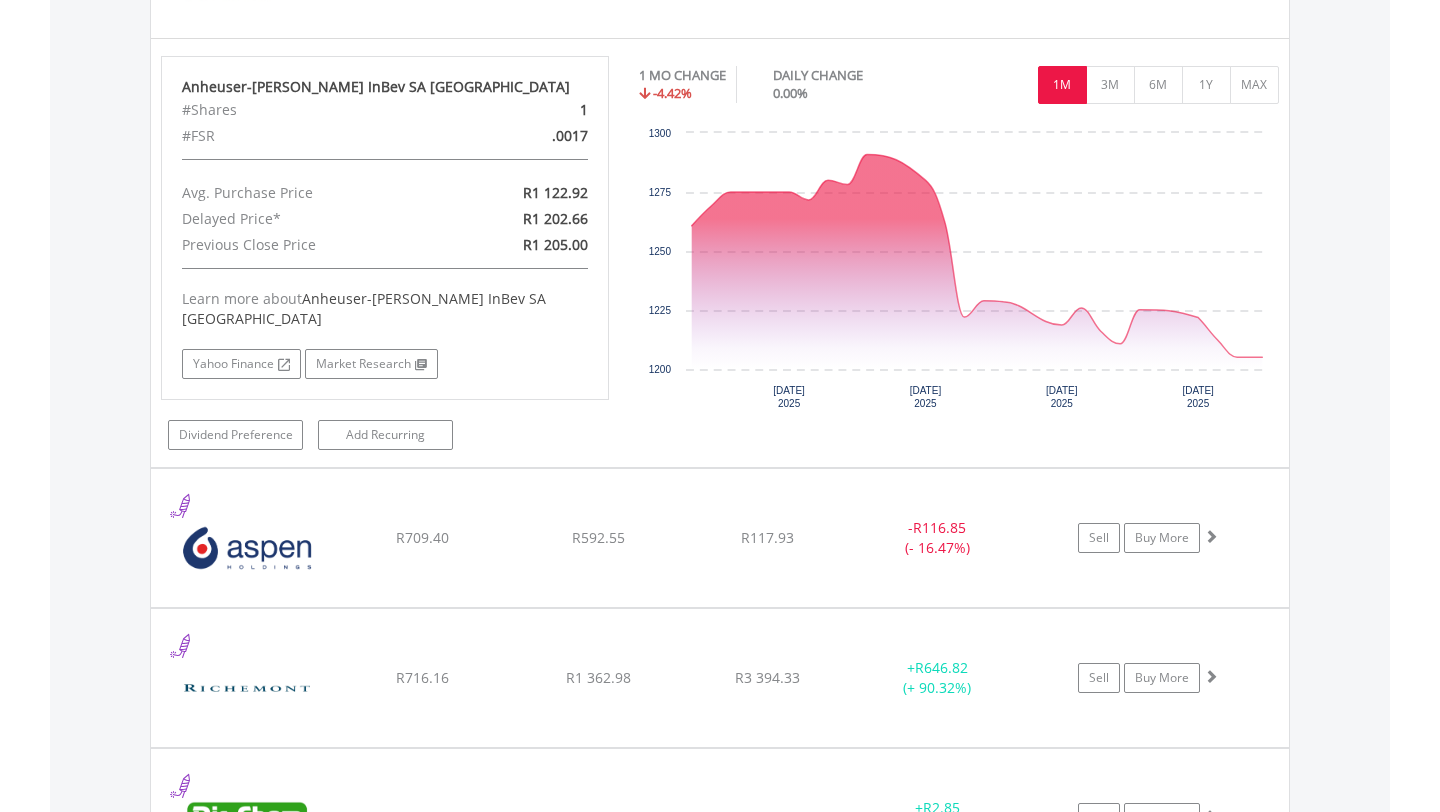 scroll, scrollTop: 2824, scrollLeft: 0, axis: vertical 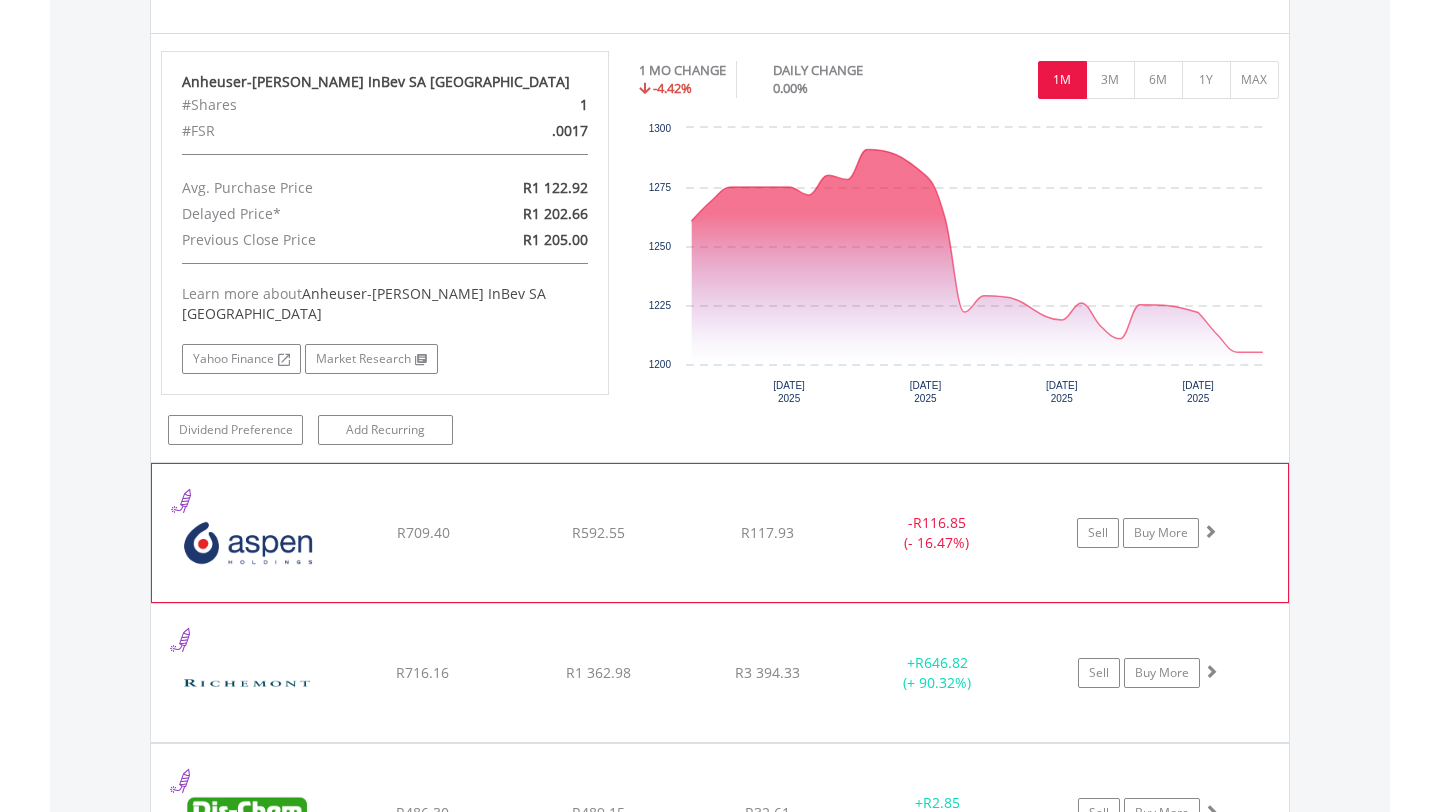 click at bounding box center [248, 543] 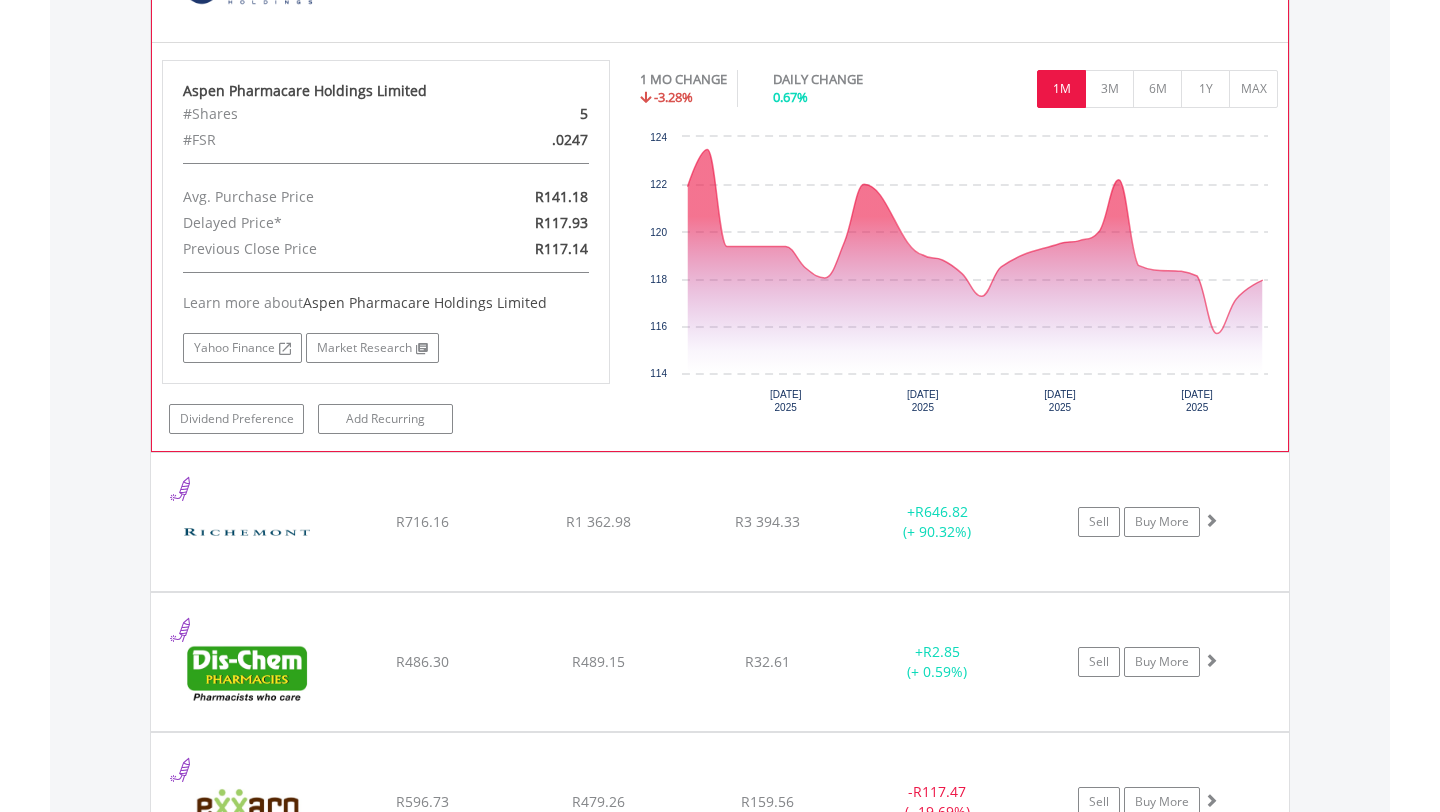scroll, scrollTop: 3409, scrollLeft: 0, axis: vertical 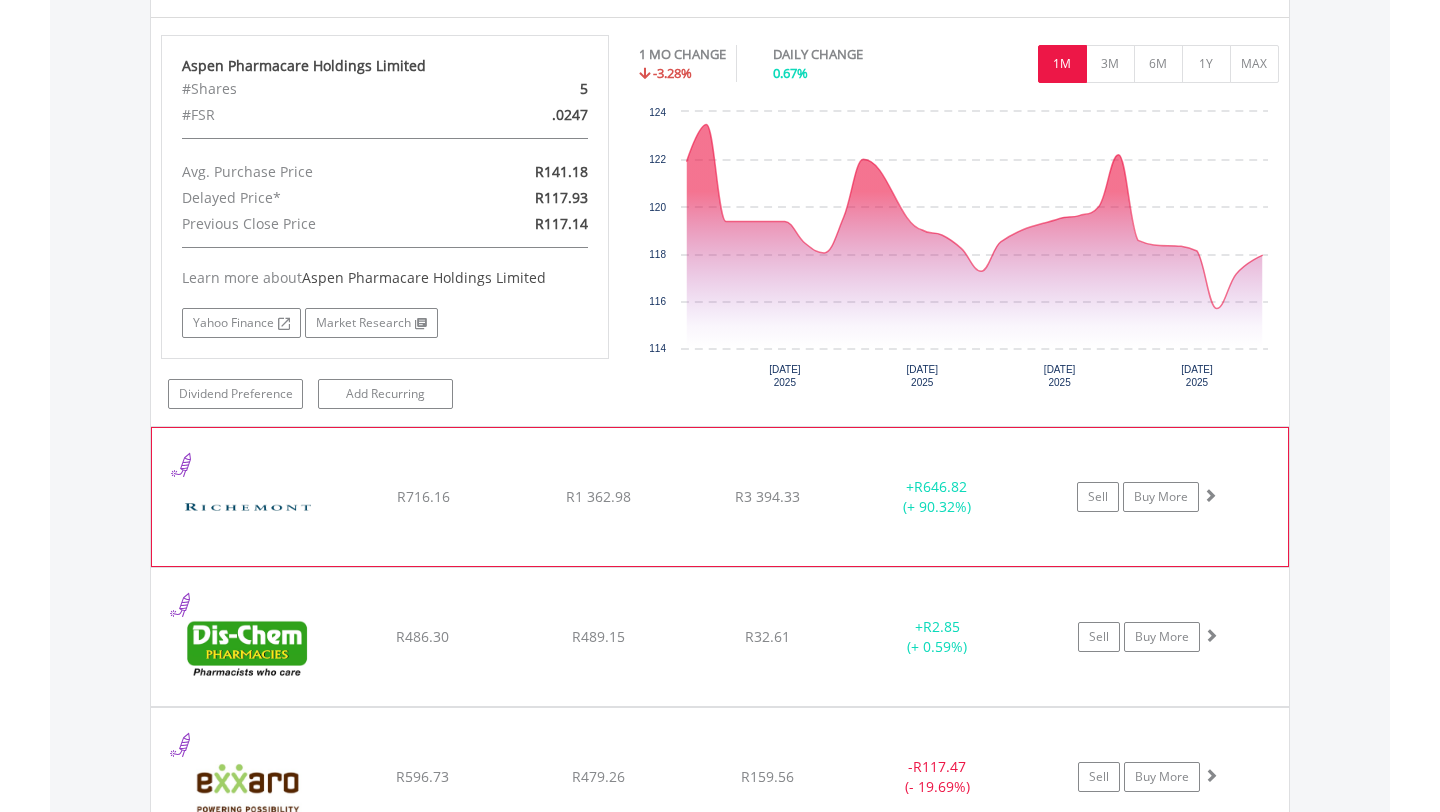 click on "﻿
Compagnie Financiere Richemont SA
R716.16
R1 362.98
R3 394.33
+  R646.82 (+ 90.32%)
Sell
Buy More" at bounding box center (720, -1719) 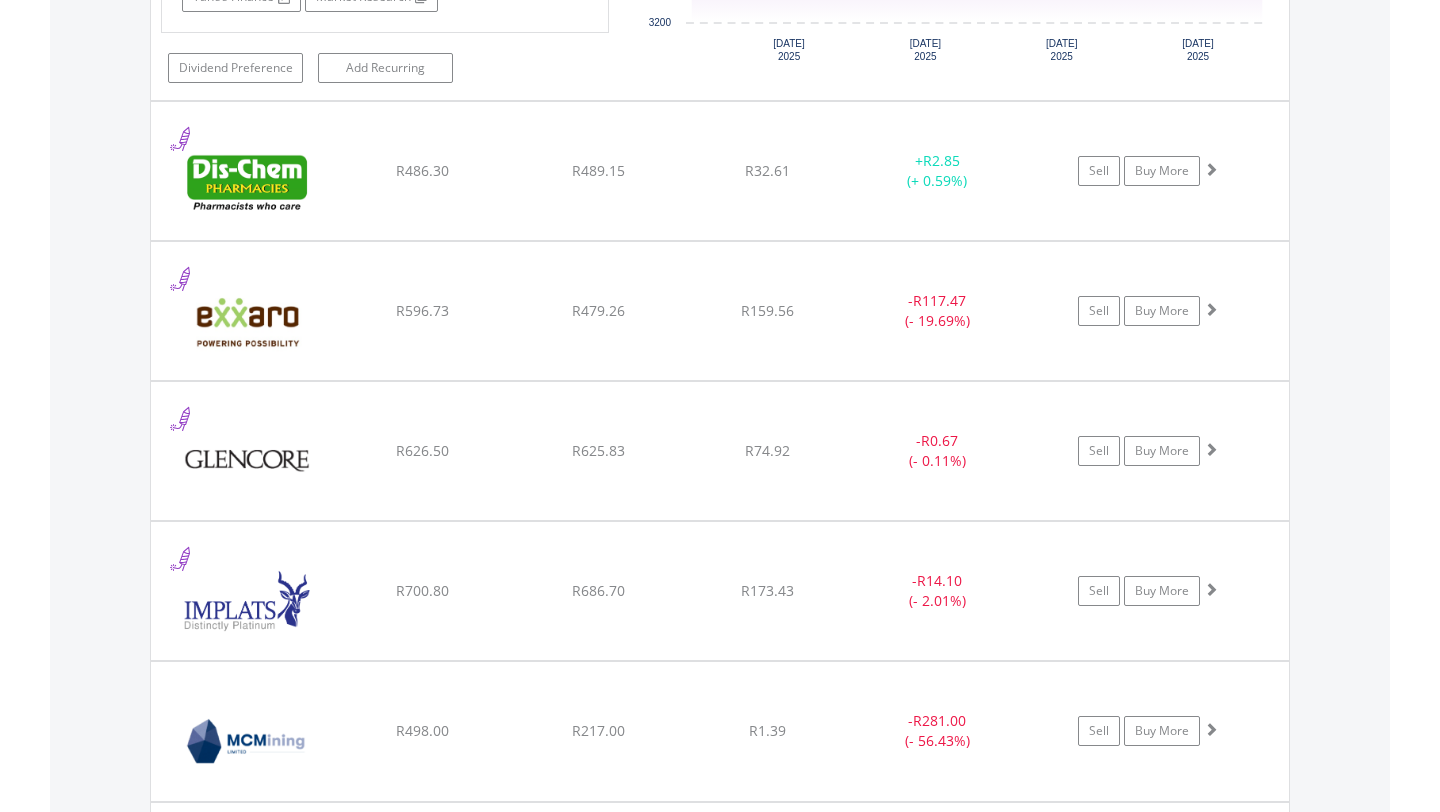 scroll, scrollTop: 4283, scrollLeft: 0, axis: vertical 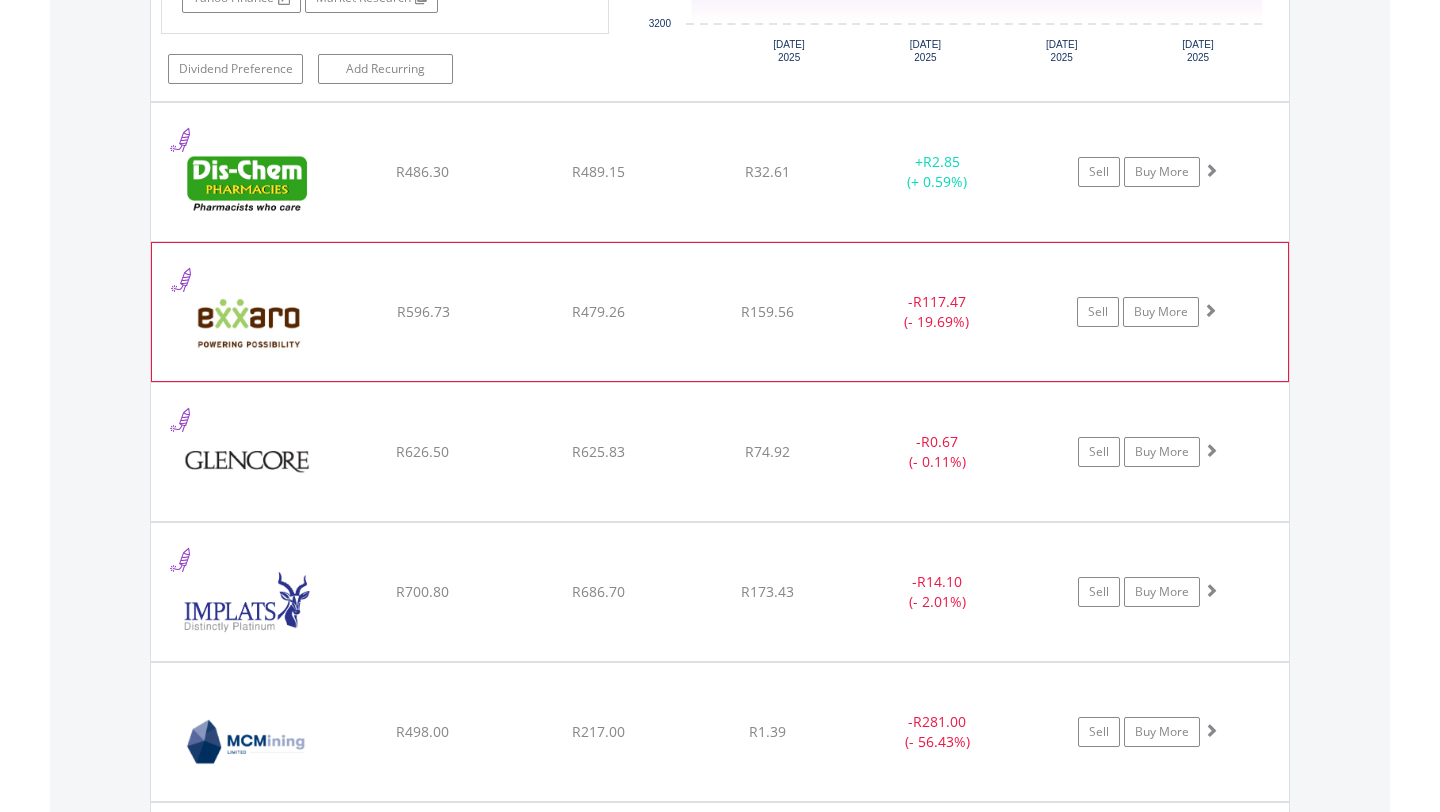 click on "R596.73" at bounding box center [423, -2593] 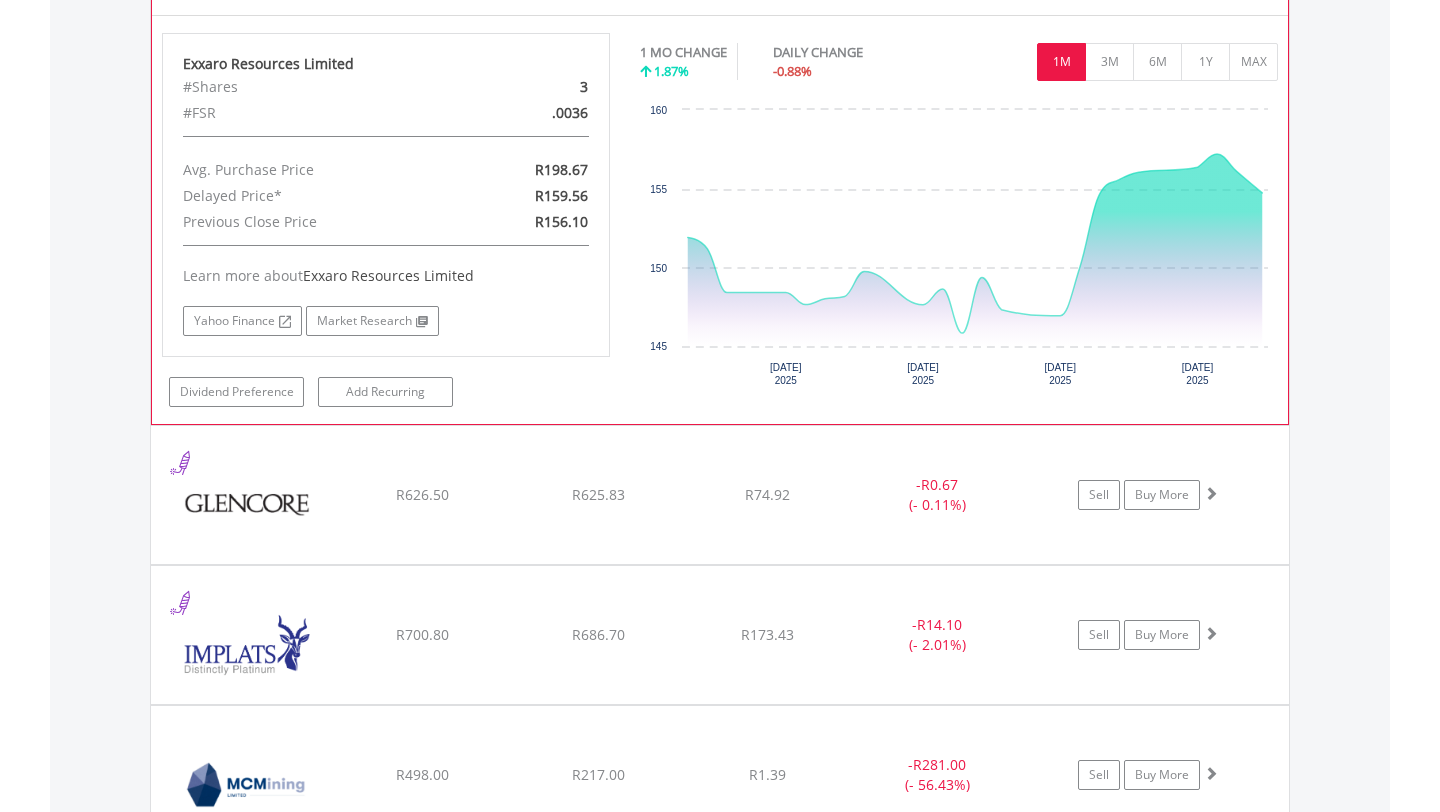 scroll, scrollTop: 4758, scrollLeft: 0, axis: vertical 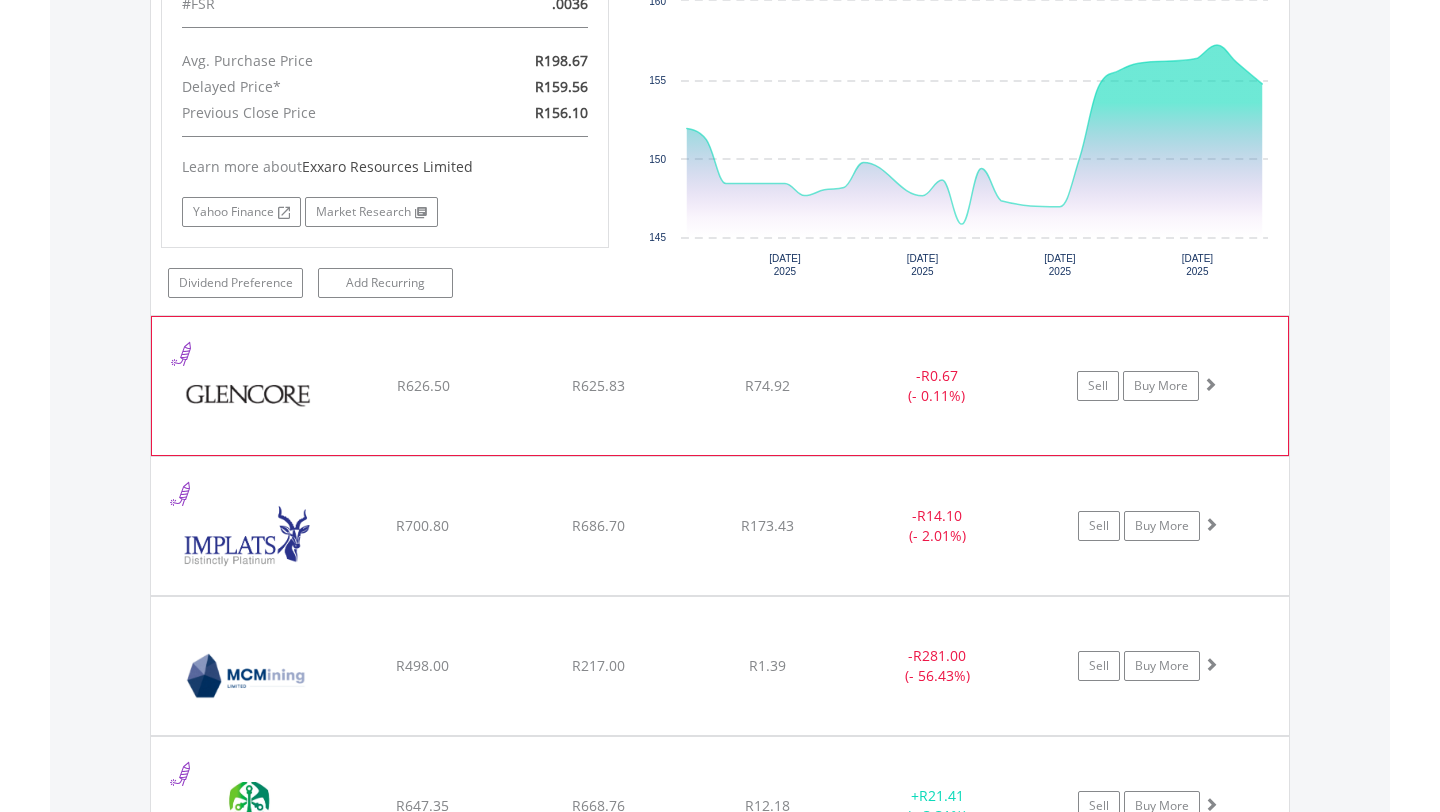 click at bounding box center [248, 396] 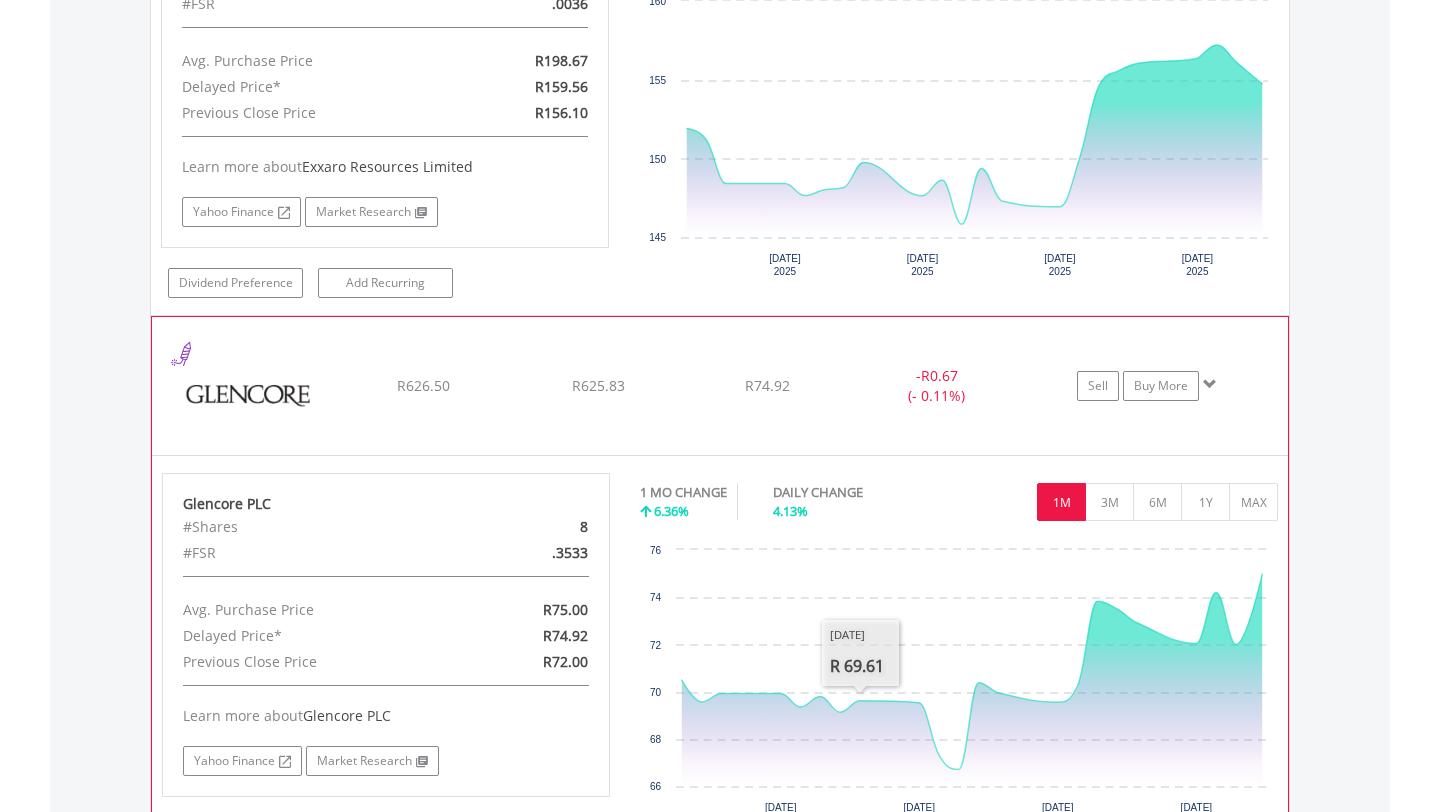 click on "#FSR" at bounding box center [313, 553] 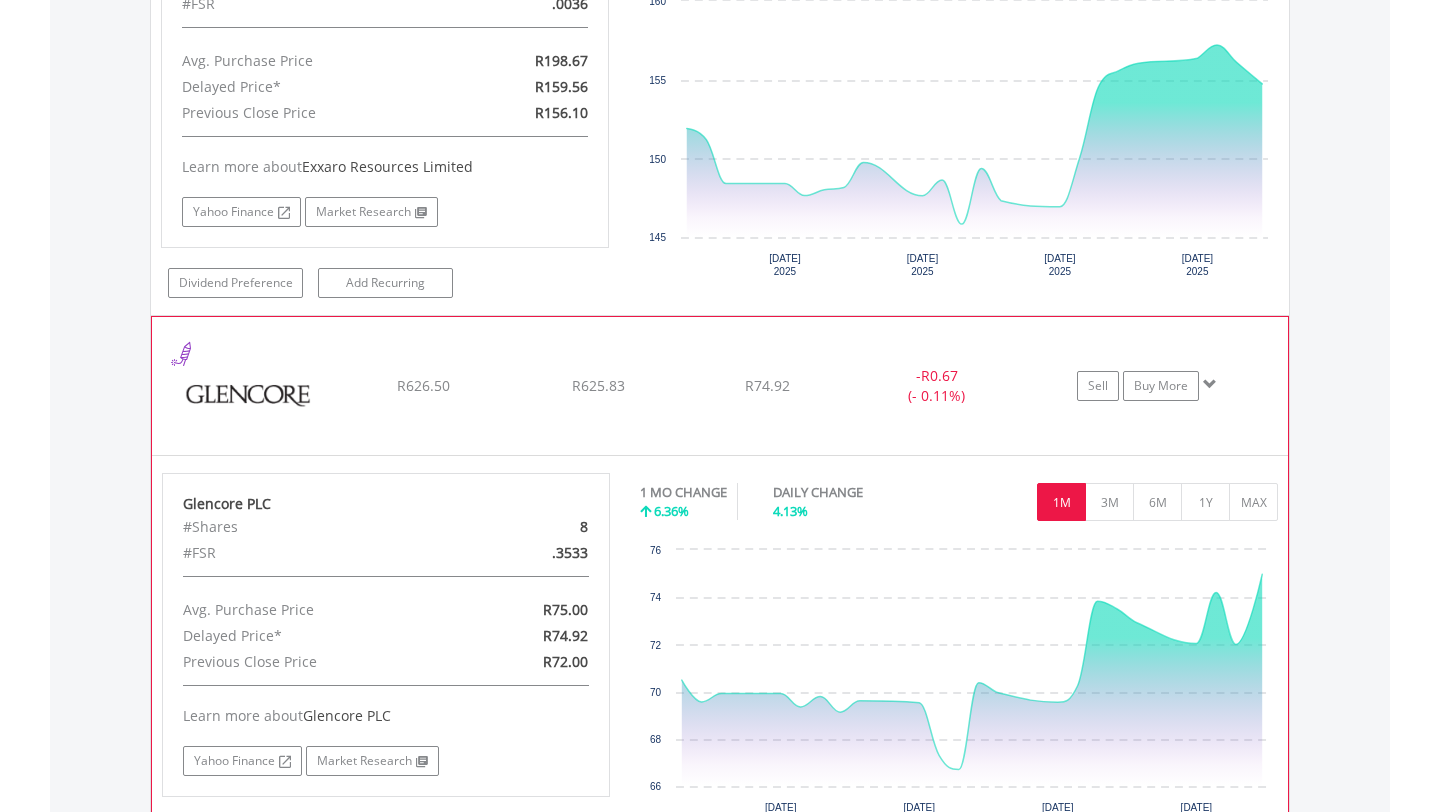 click on "﻿
Glencore PLC
R626.50
R625.83
R74.92
-  R0.67 (- 0.11%)
Sell
Buy More" at bounding box center [720, -3068] 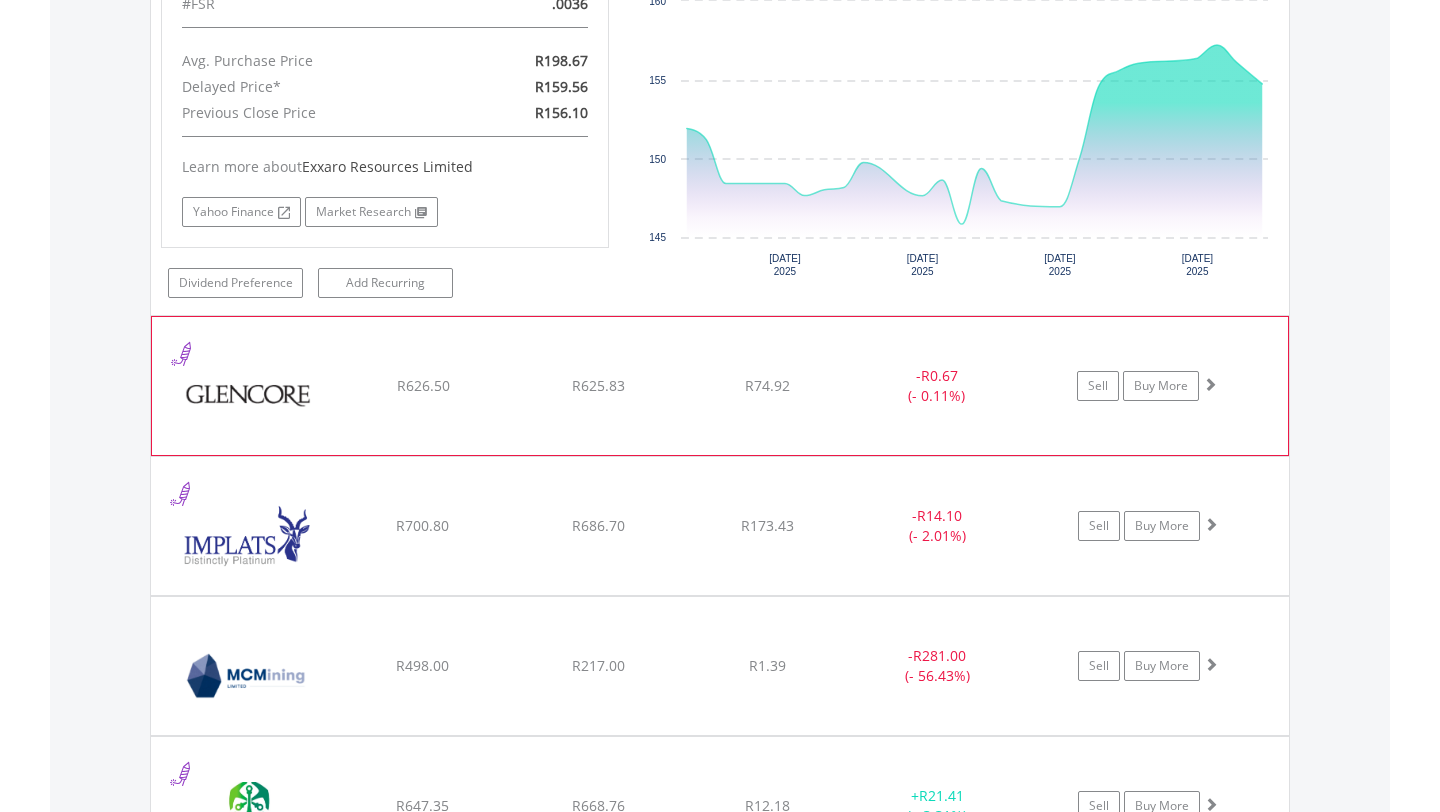 scroll, scrollTop: 4804, scrollLeft: 0, axis: vertical 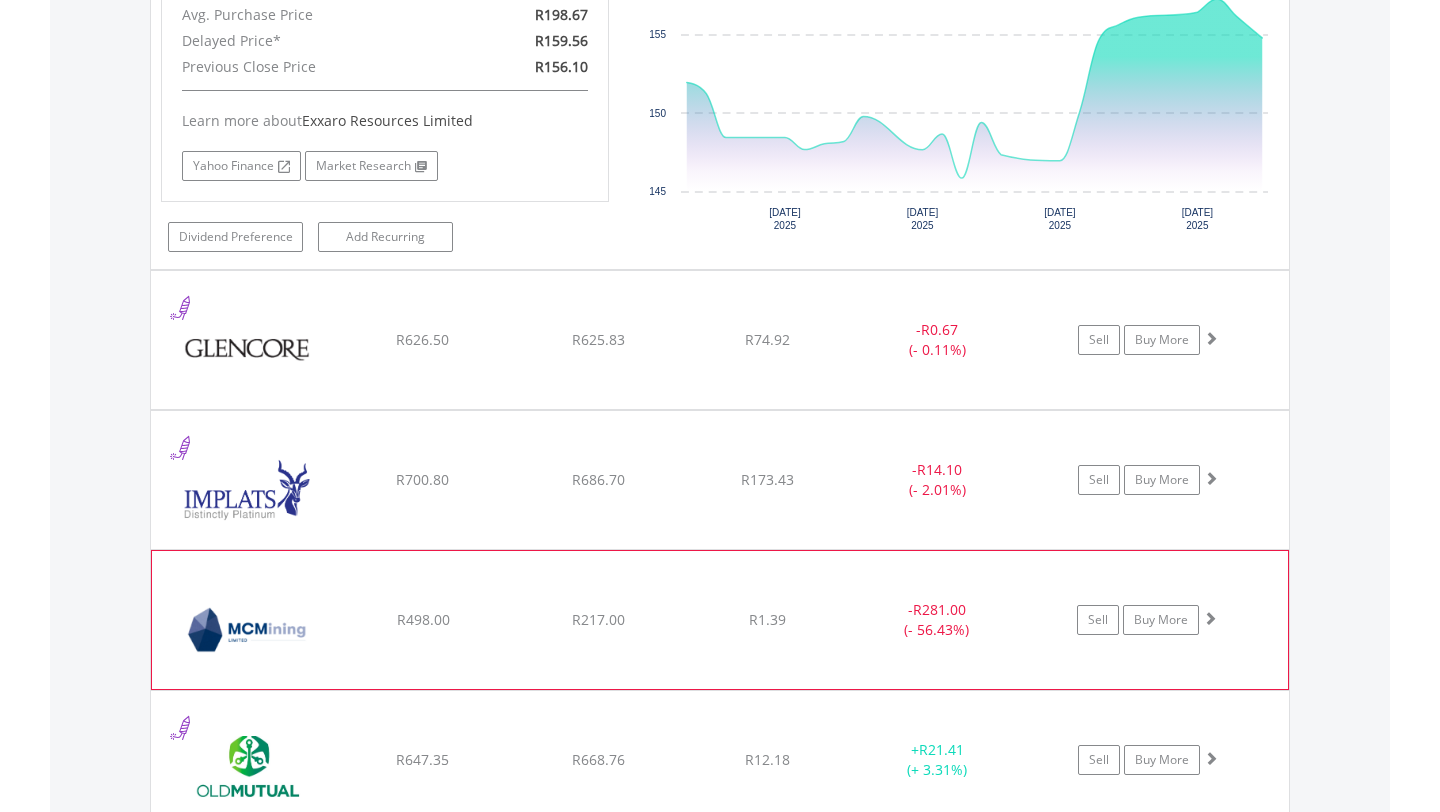 click on "R498.00" at bounding box center (422, -3115) 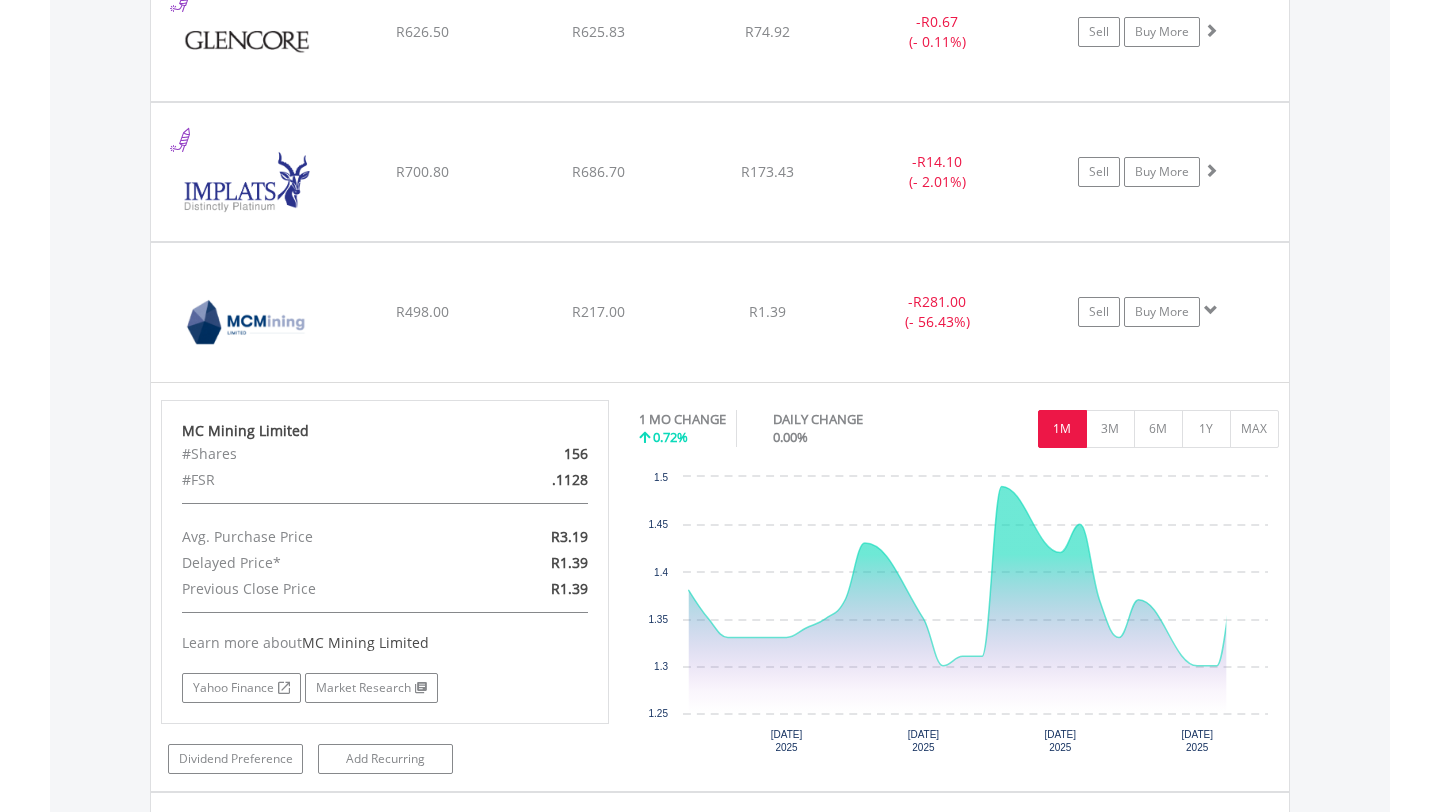 scroll, scrollTop: 5125, scrollLeft: 0, axis: vertical 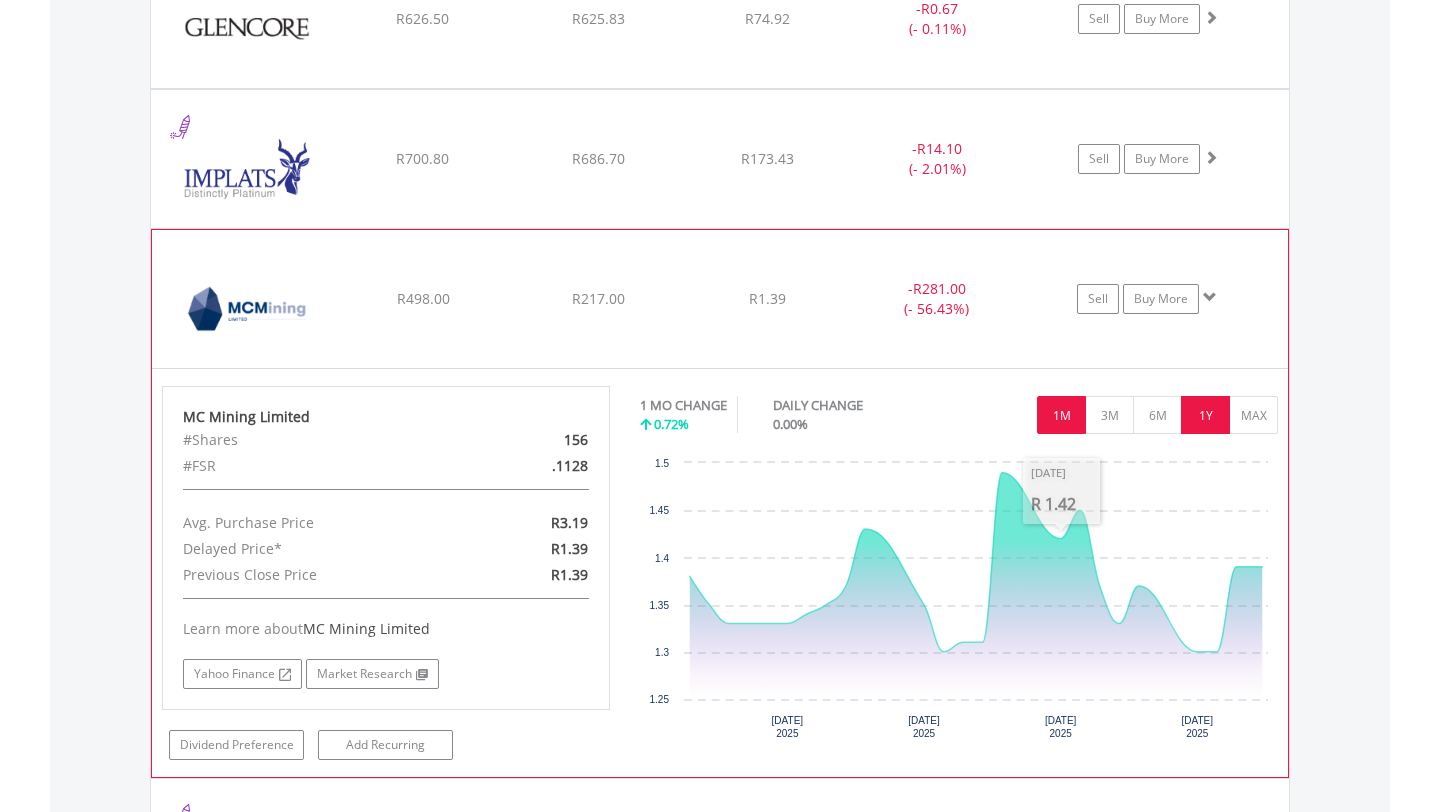click on "1Y" at bounding box center [1205, 415] 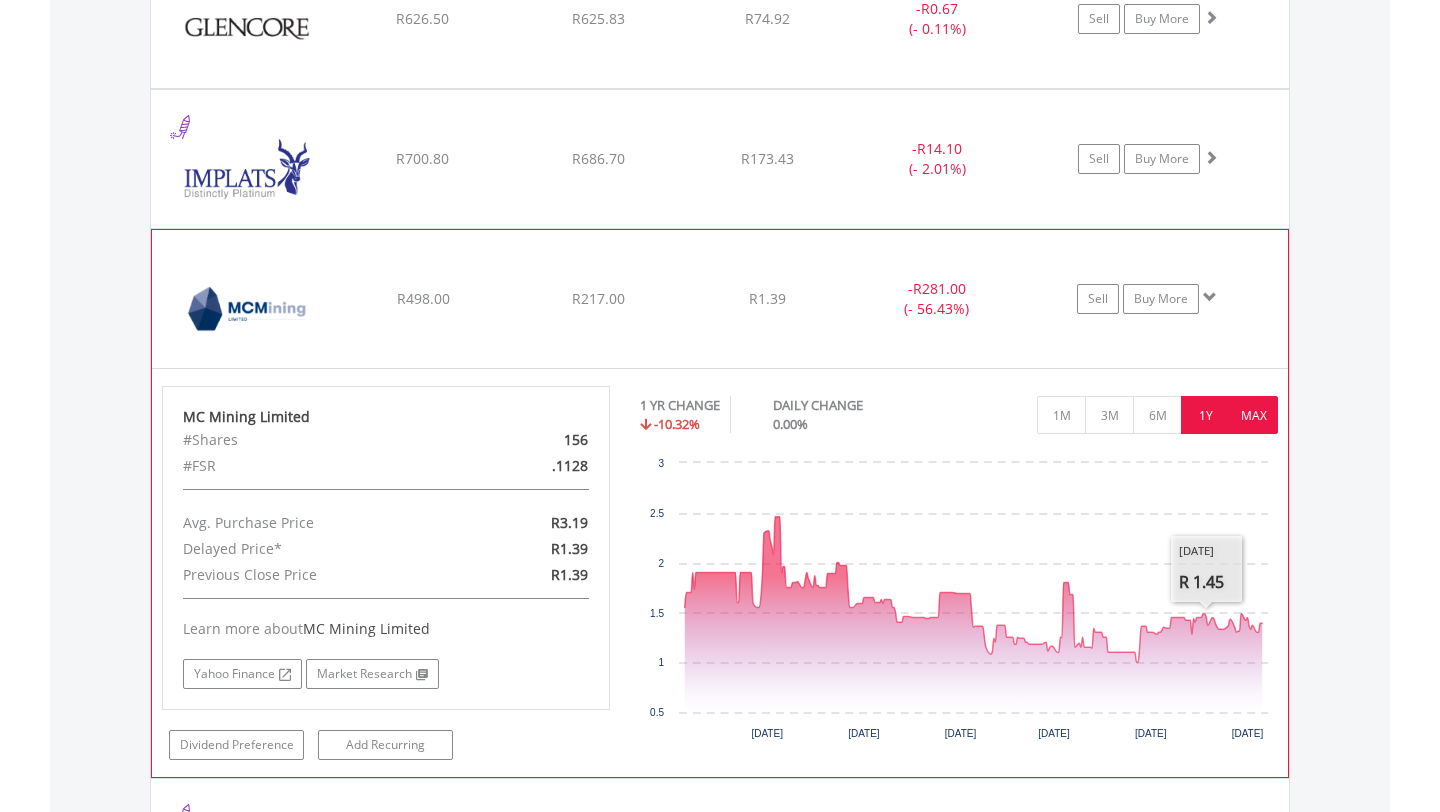 click on "MAX" at bounding box center (1253, 415) 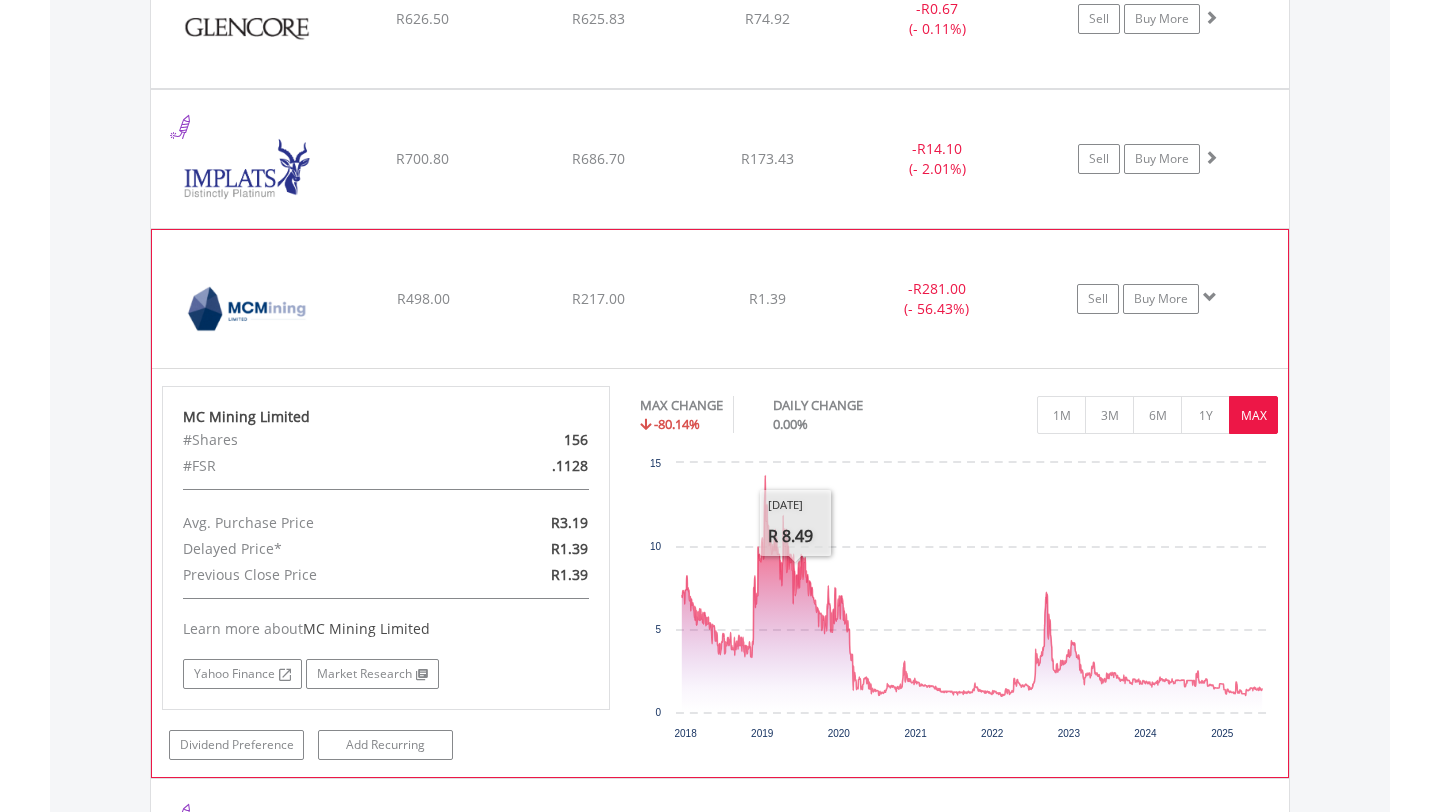 click on "﻿
MC Mining Limited
R498.00
R217.00
R1.39
-  R281.00 (- 56.43%)
Sell
Buy More" at bounding box center (720, -3435) 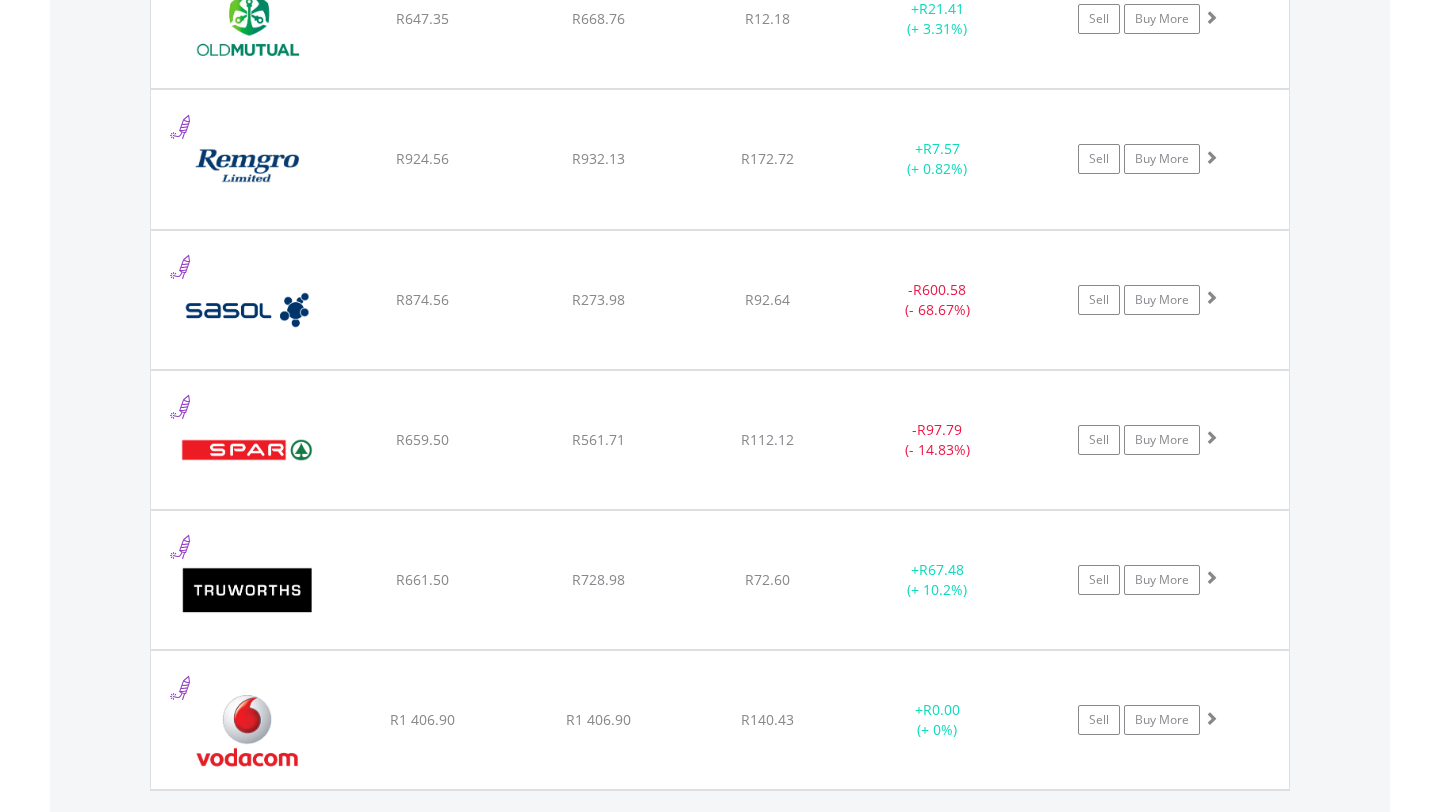 scroll, scrollTop: 5478, scrollLeft: 0, axis: vertical 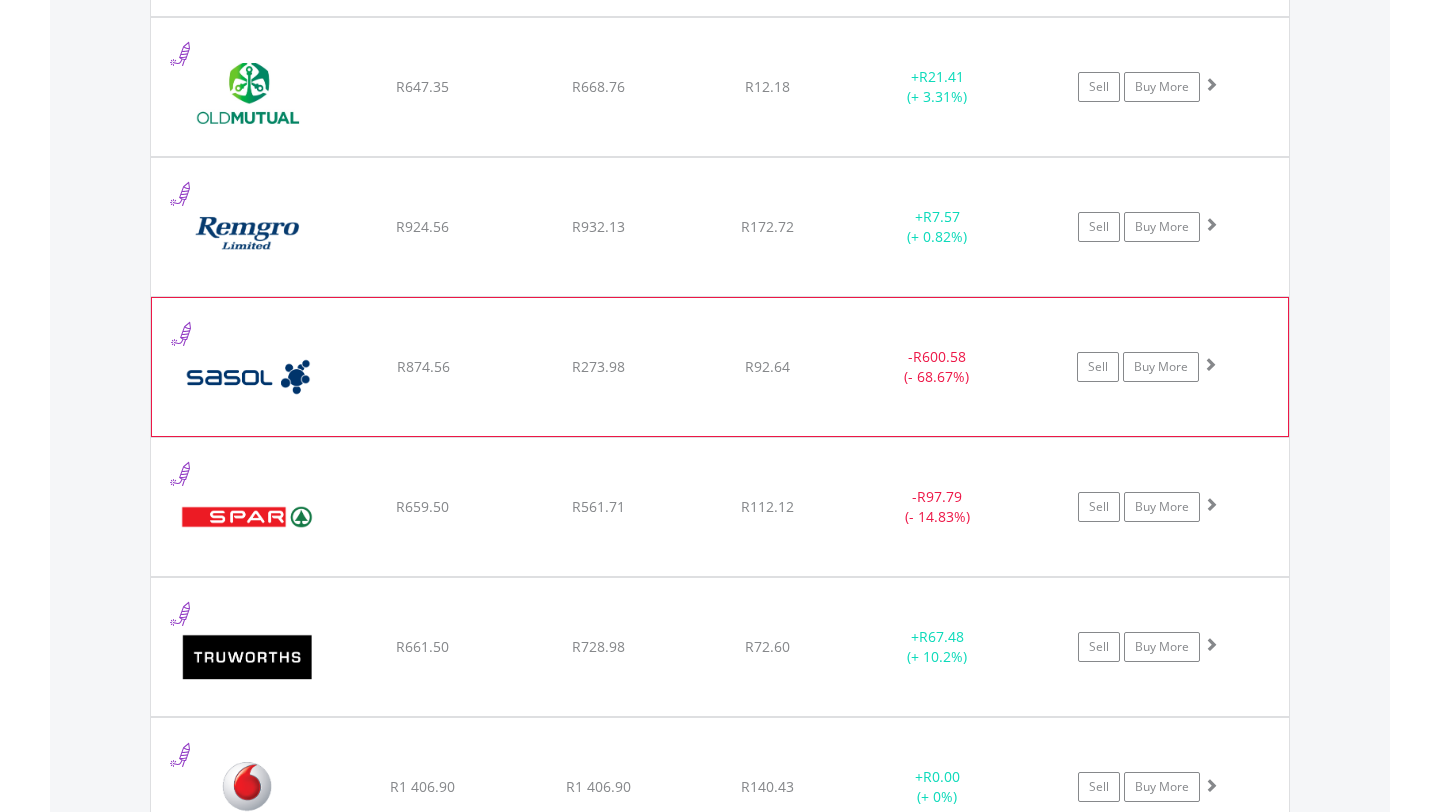 click on "﻿
Sasol Limited
R874.56
R273.98
R92.64
-  R600.58 (- 68.67%)
Sell
Buy More" at bounding box center [720, -3788] 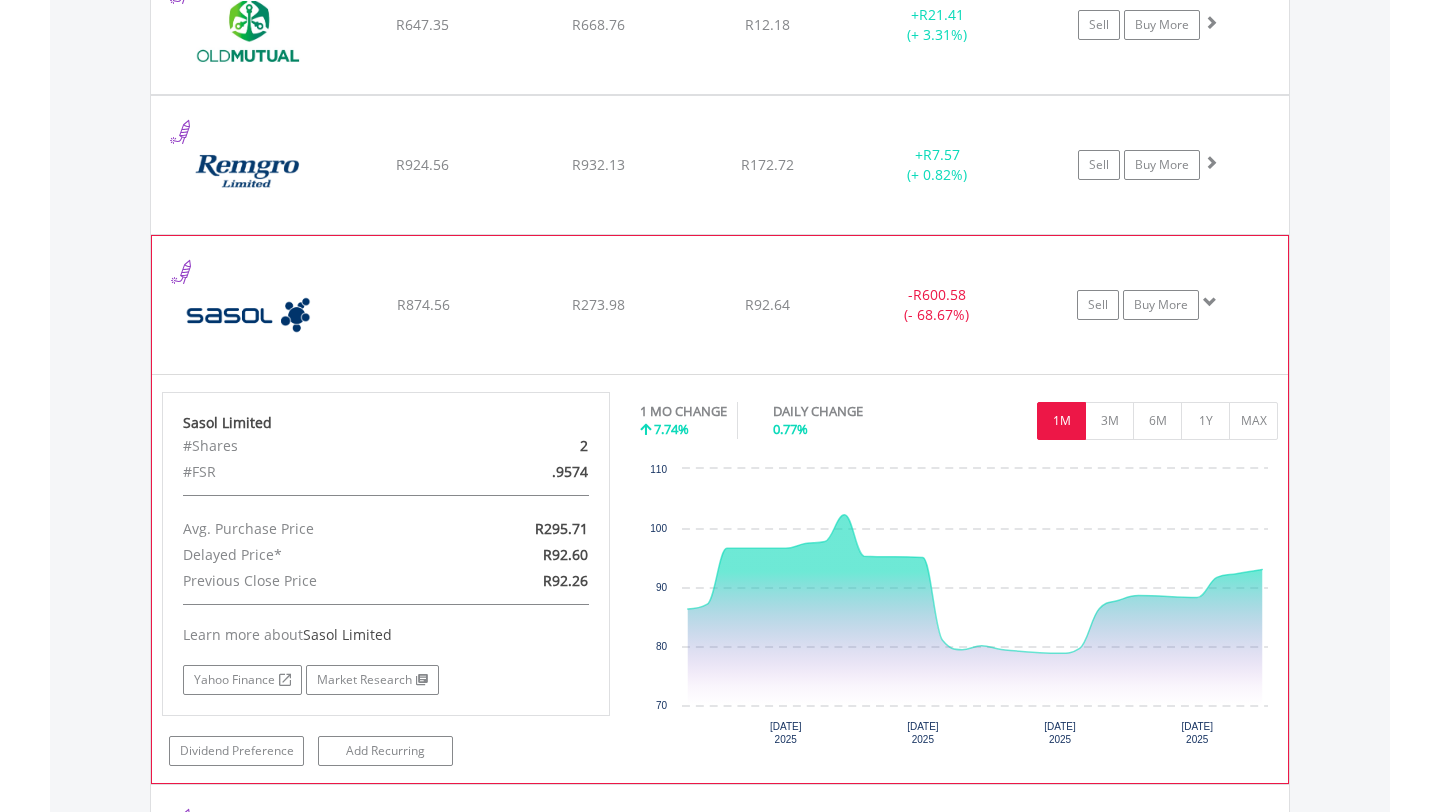 scroll, scrollTop: 5543, scrollLeft: 0, axis: vertical 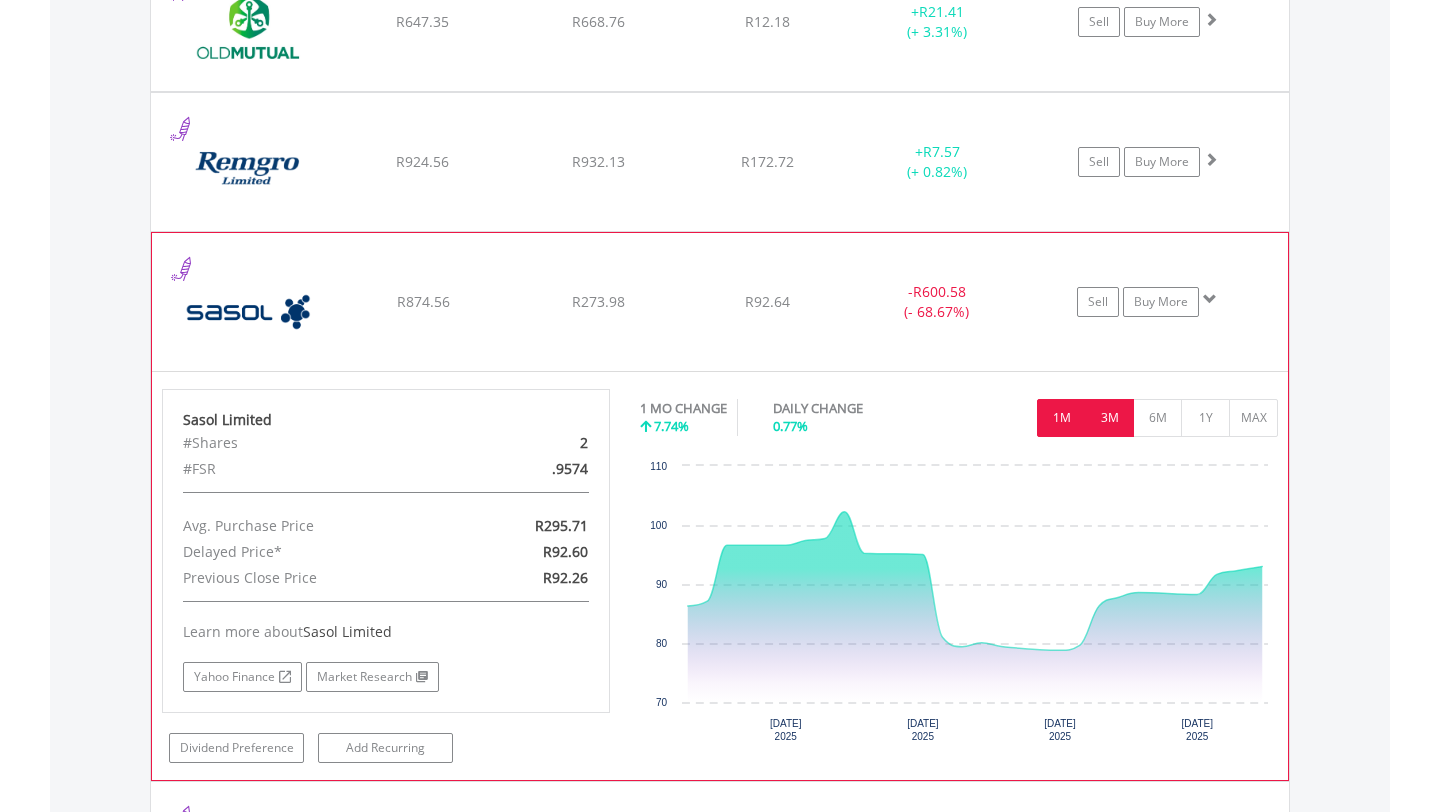 click on "3M" at bounding box center (1109, 418) 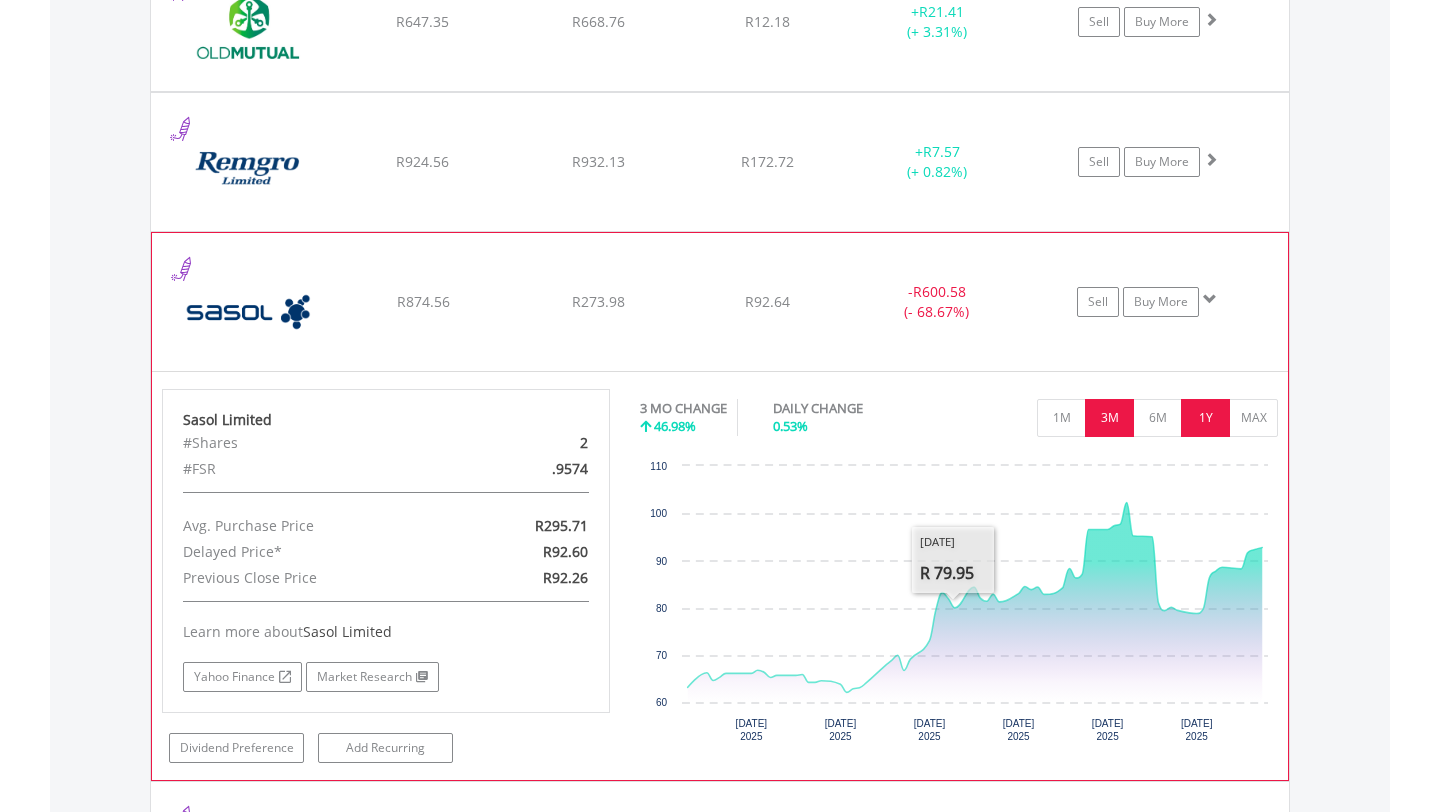 click on "1Y" at bounding box center (1205, 418) 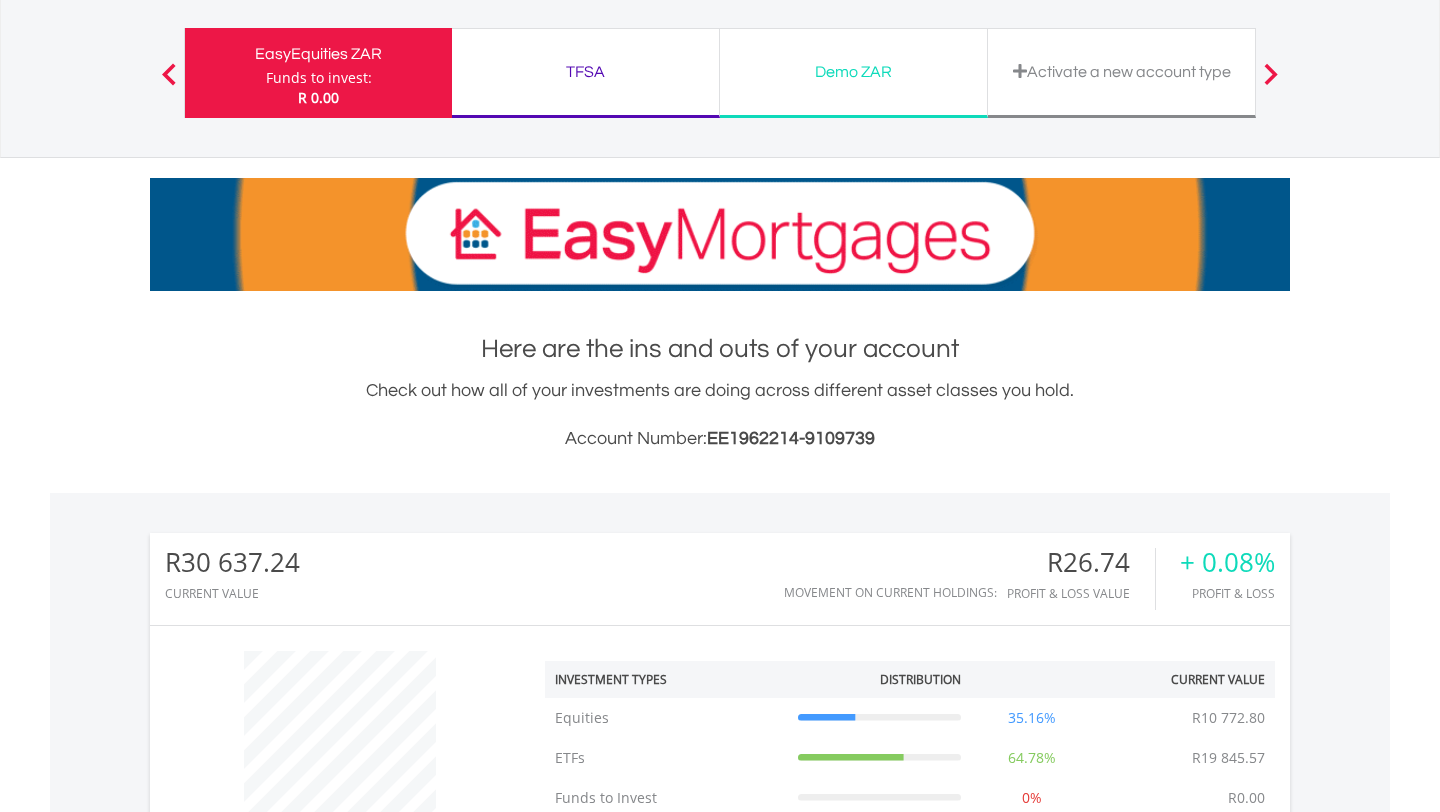 scroll, scrollTop: 131, scrollLeft: 0, axis: vertical 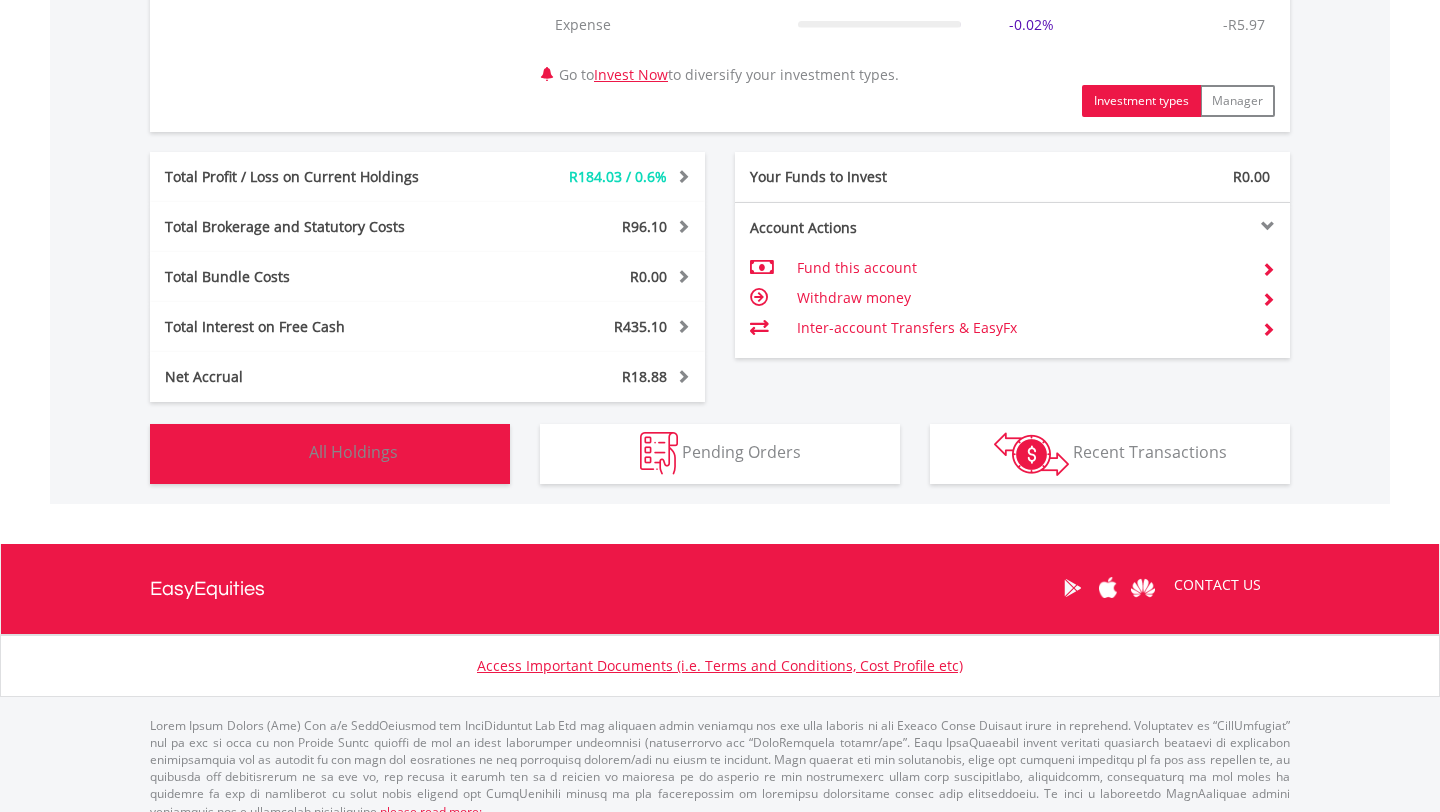 click at bounding box center [283, 453] 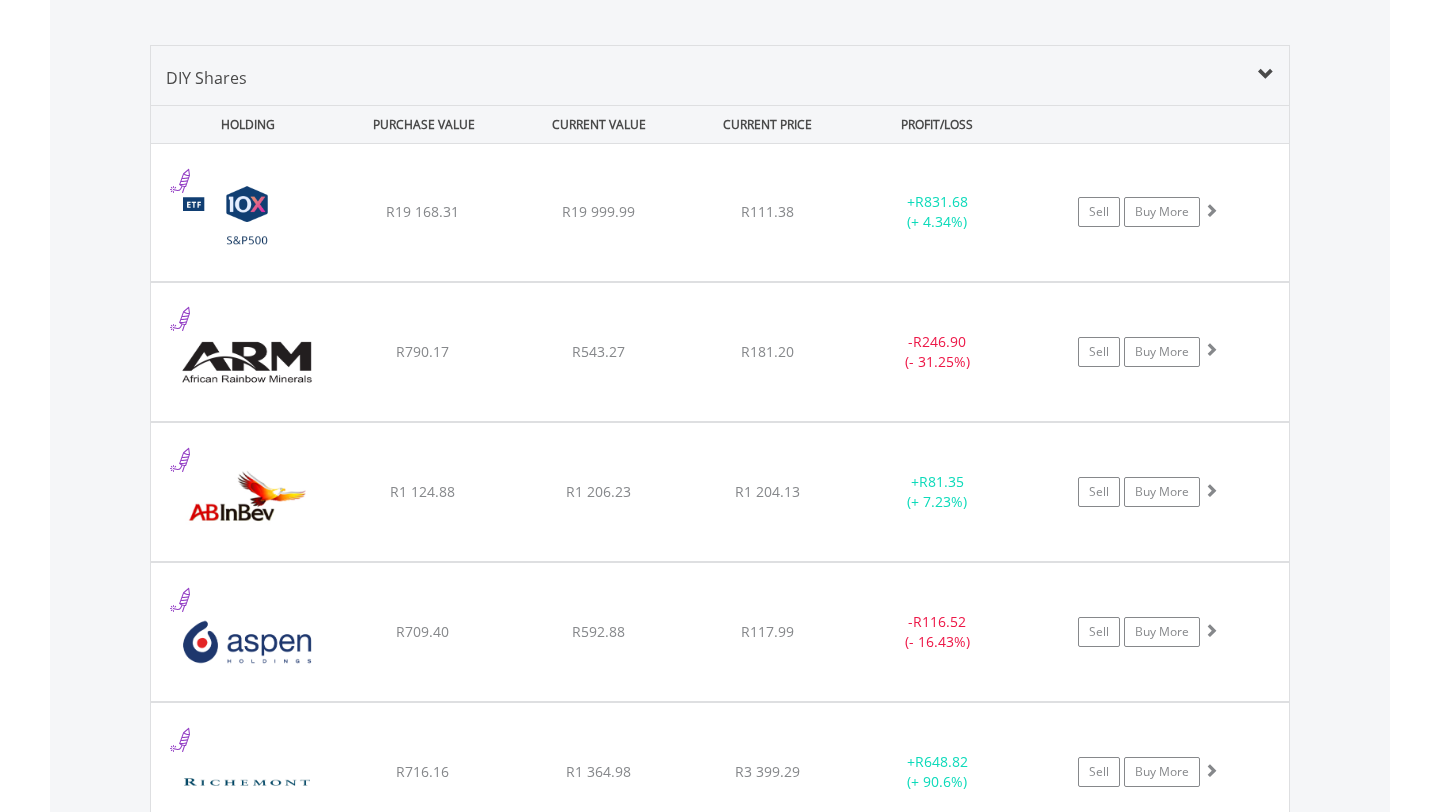 scroll, scrollTop: 1465, scrollLeft: 0, axis: vertical 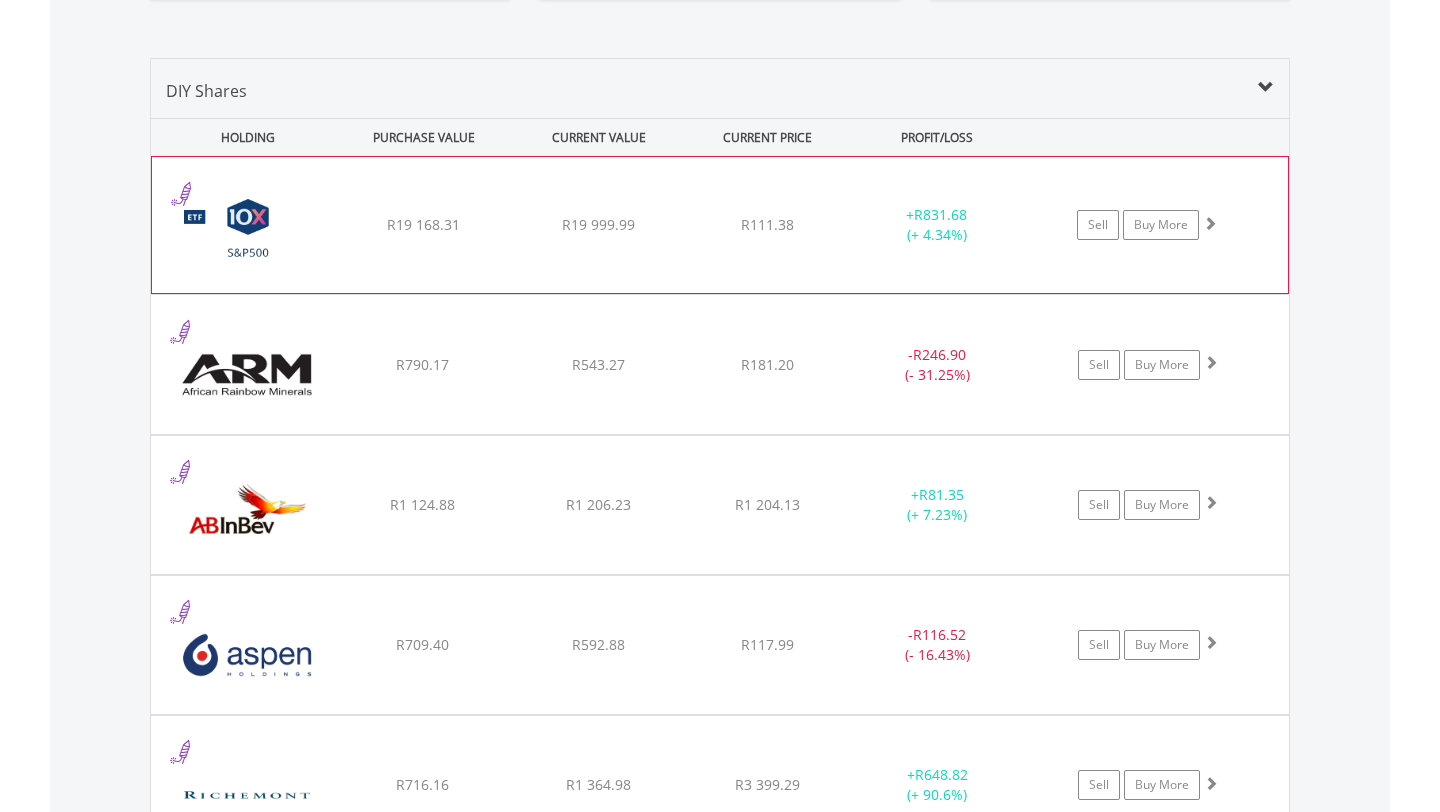 click on "﻿
10X S&P 500 Exchange Traded Fund
R19 168.31
R19 999.99
R111.38
+  R831.68 (+ 4.34%)
Sell
Buy More" at bounding box center [720, 225] 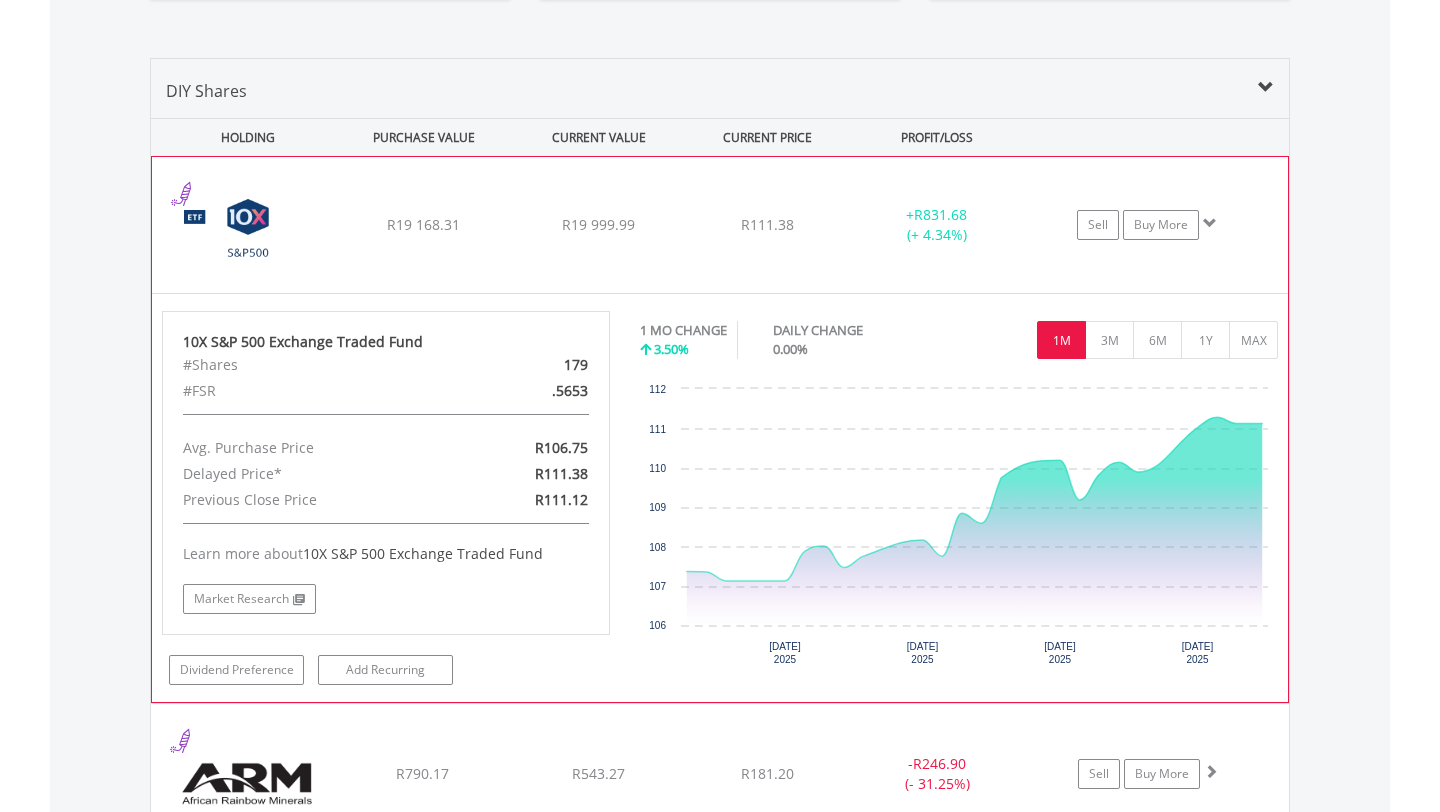 click at bounding box center [1210, 224] 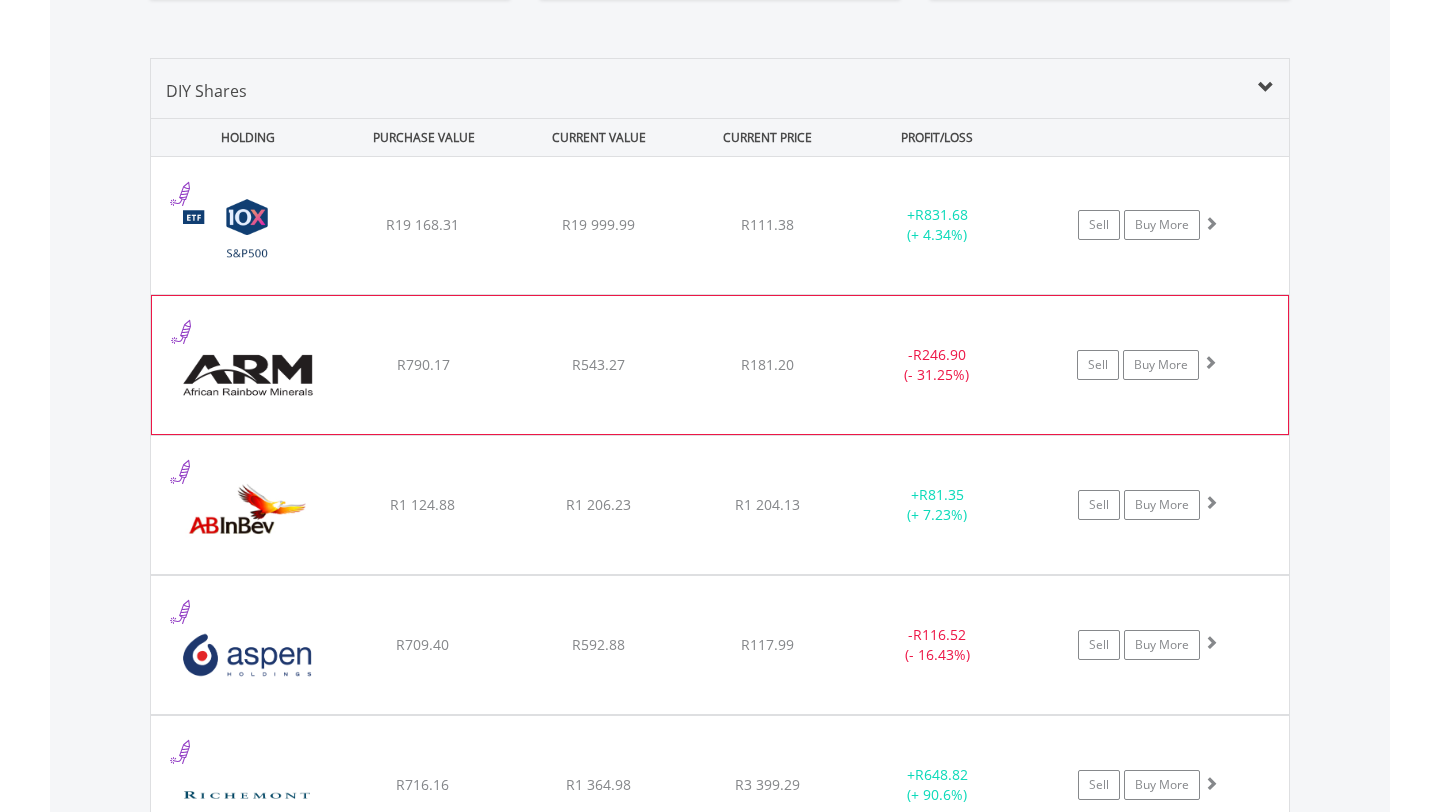 click on "Sell
Buy More" at bounding box center [1158, 225] 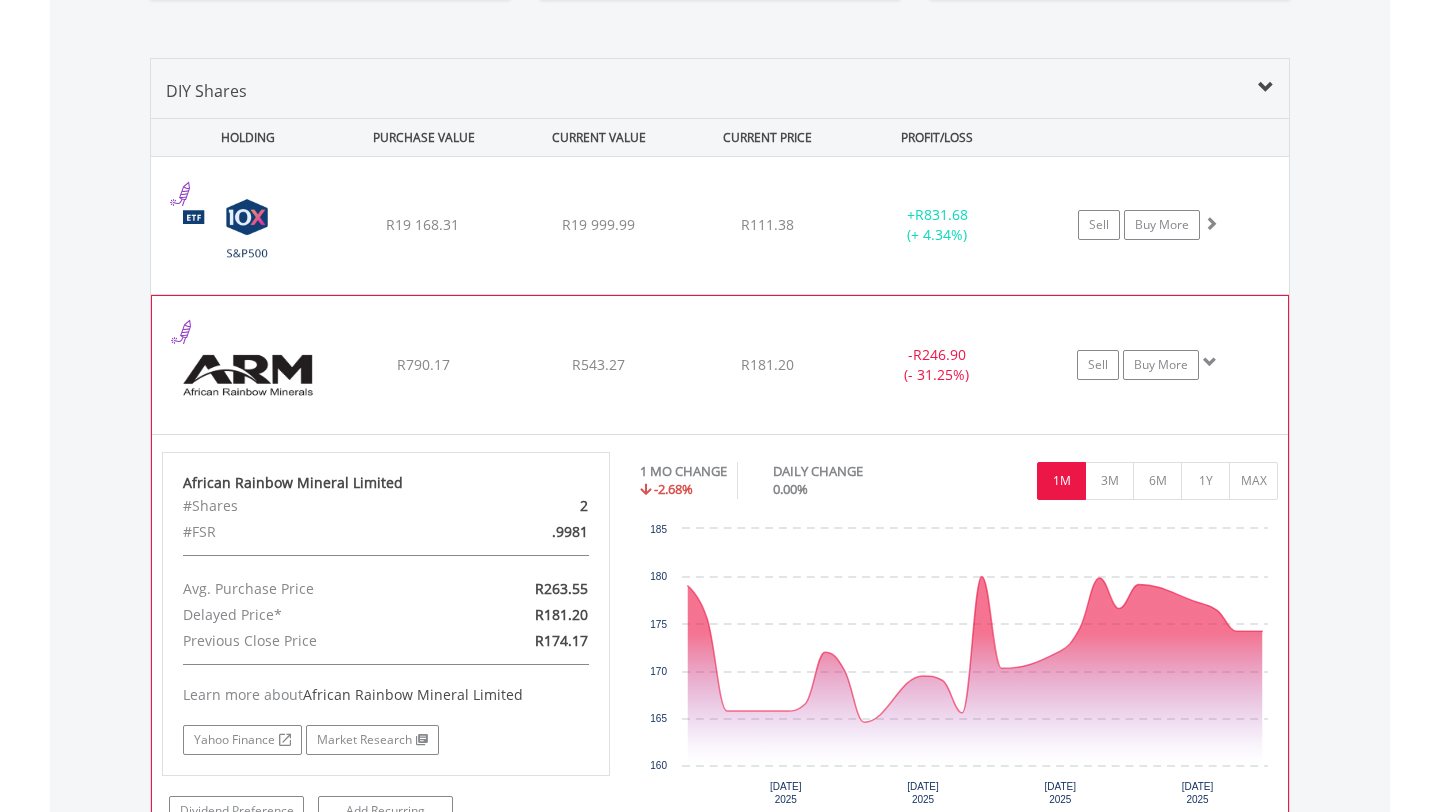 click on "Sell
Buy More" at bounding box center [1158, 225] 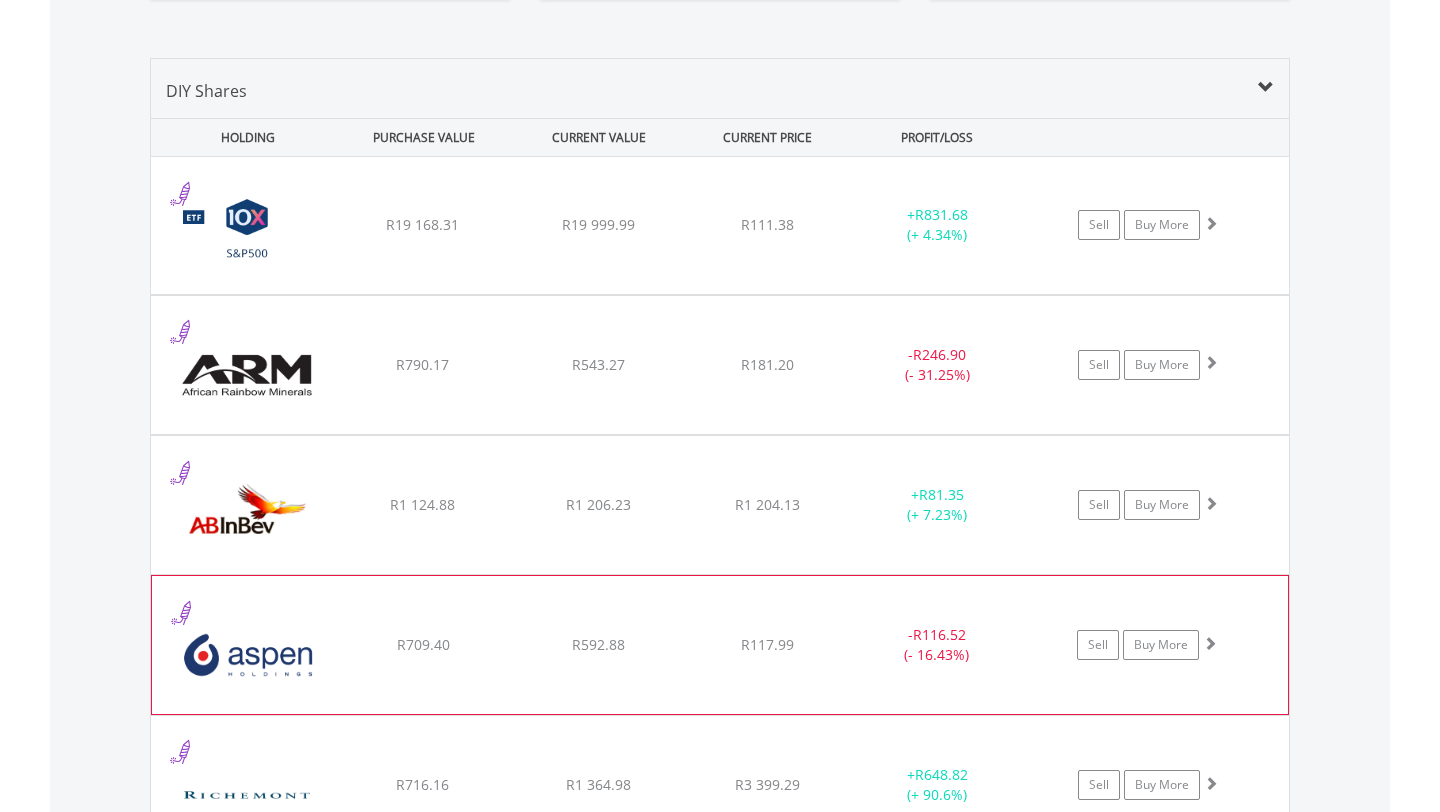 click on "Sell
Buy More" at bounding box center [1158, 225] 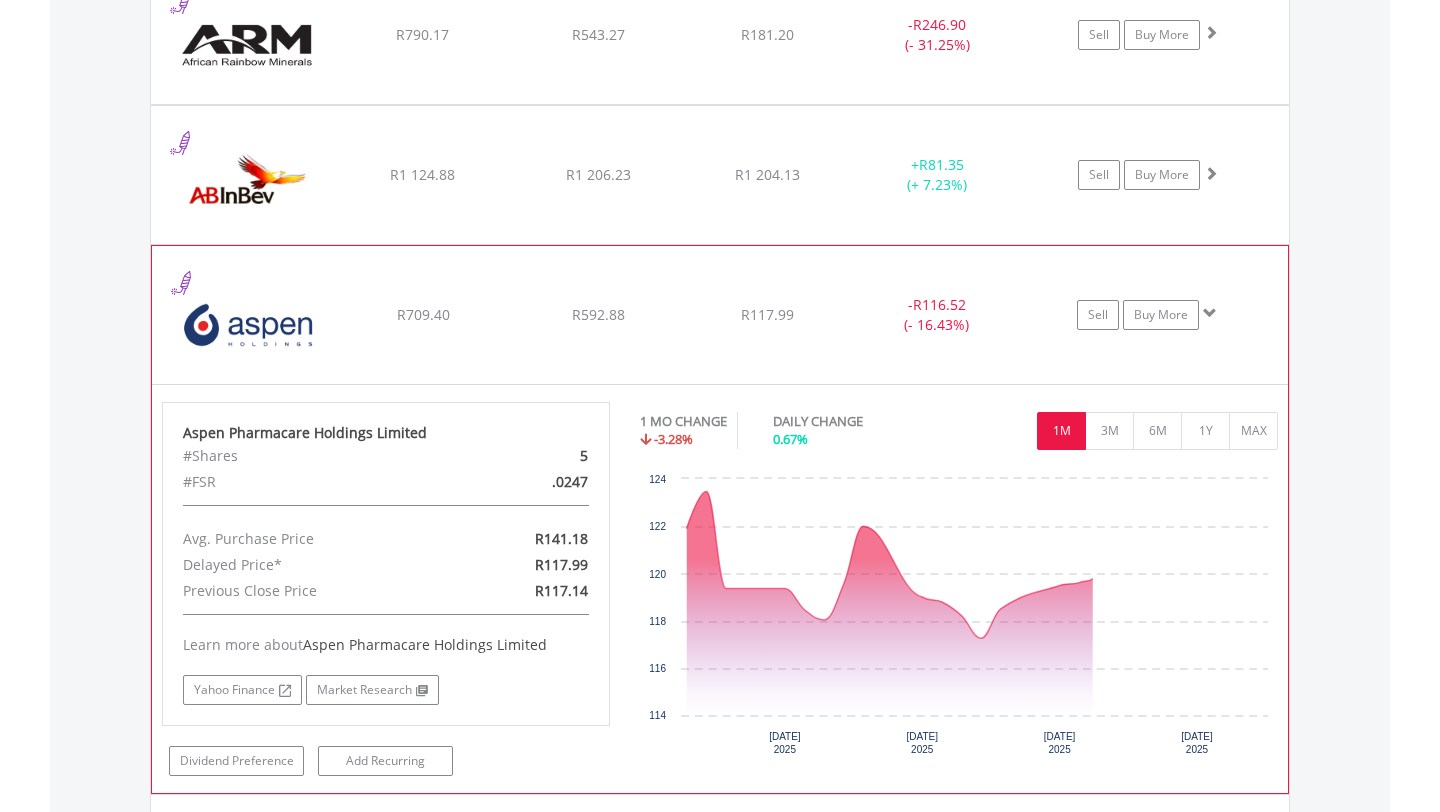 scroll, scrollTop: 1831, scrollLeft: 0, axis: vertical 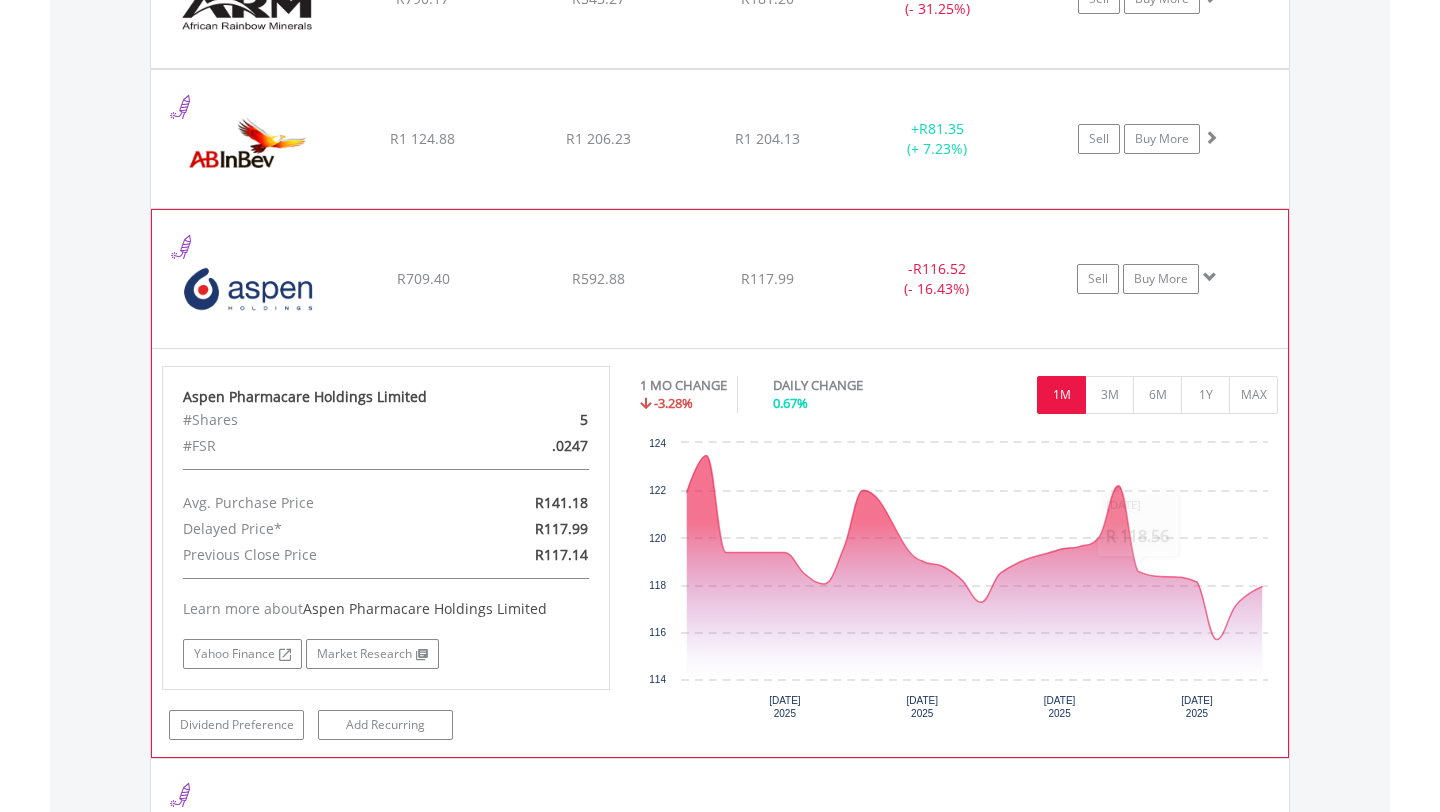 click on "﻿
Aspen Pharmacare Holdings Limited
R709.40
R592.88
R117.99
-  R116.52 (- 16.43%)
Sell
Buy More" at bounding box center [720, -141] 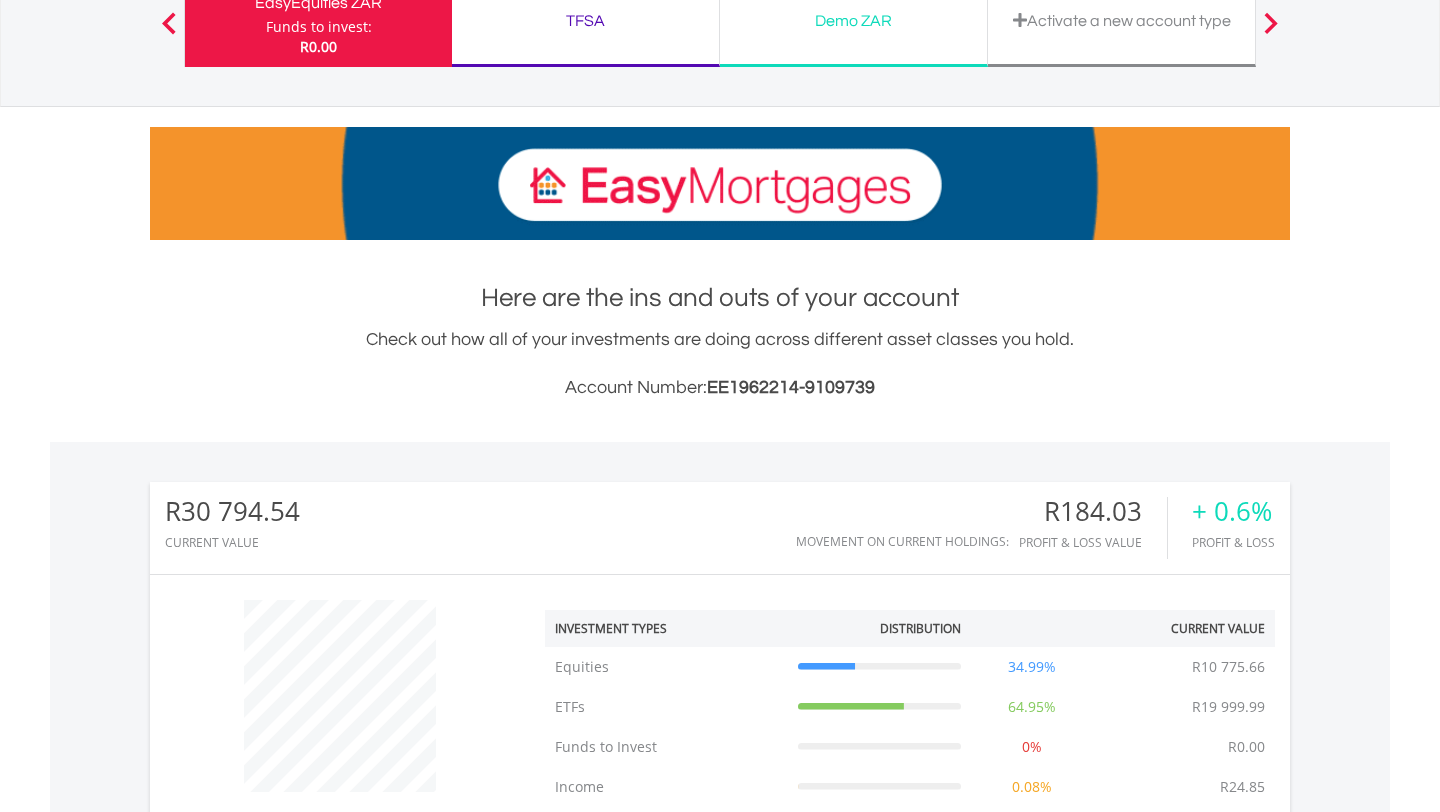 scroll, scrollTop: 0, scrollLeft: 0, axis: both 